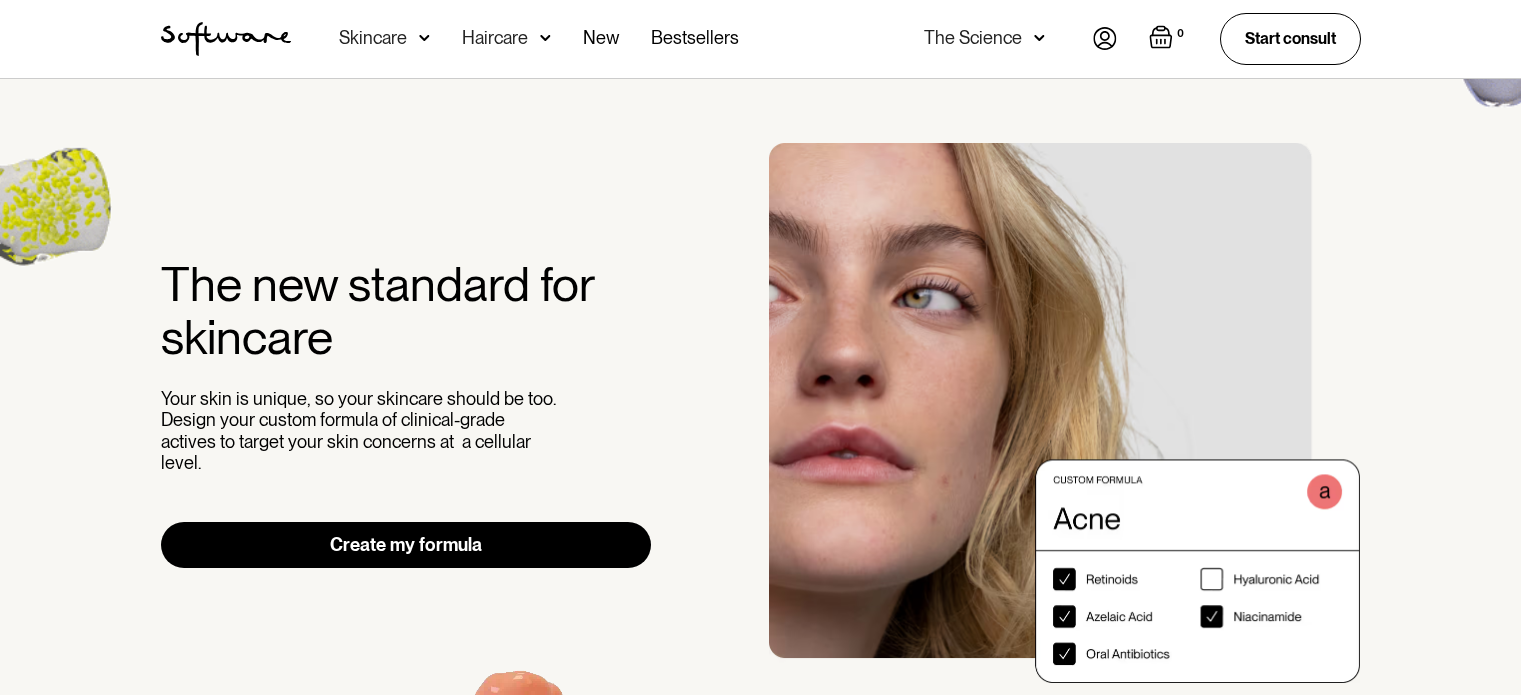 scroll, scrollTop: 0, scrollLeft: 0, axis: both 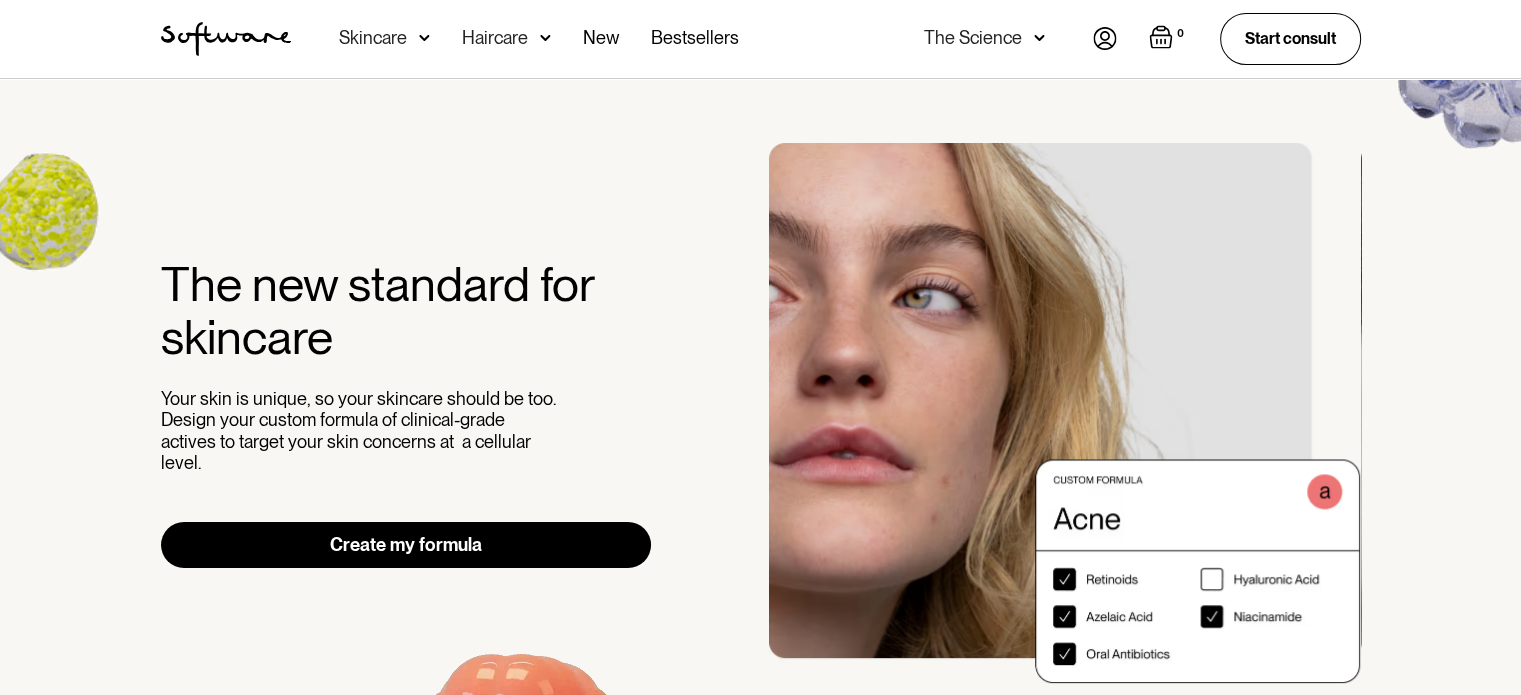 click at bounding box center (1105, 38) 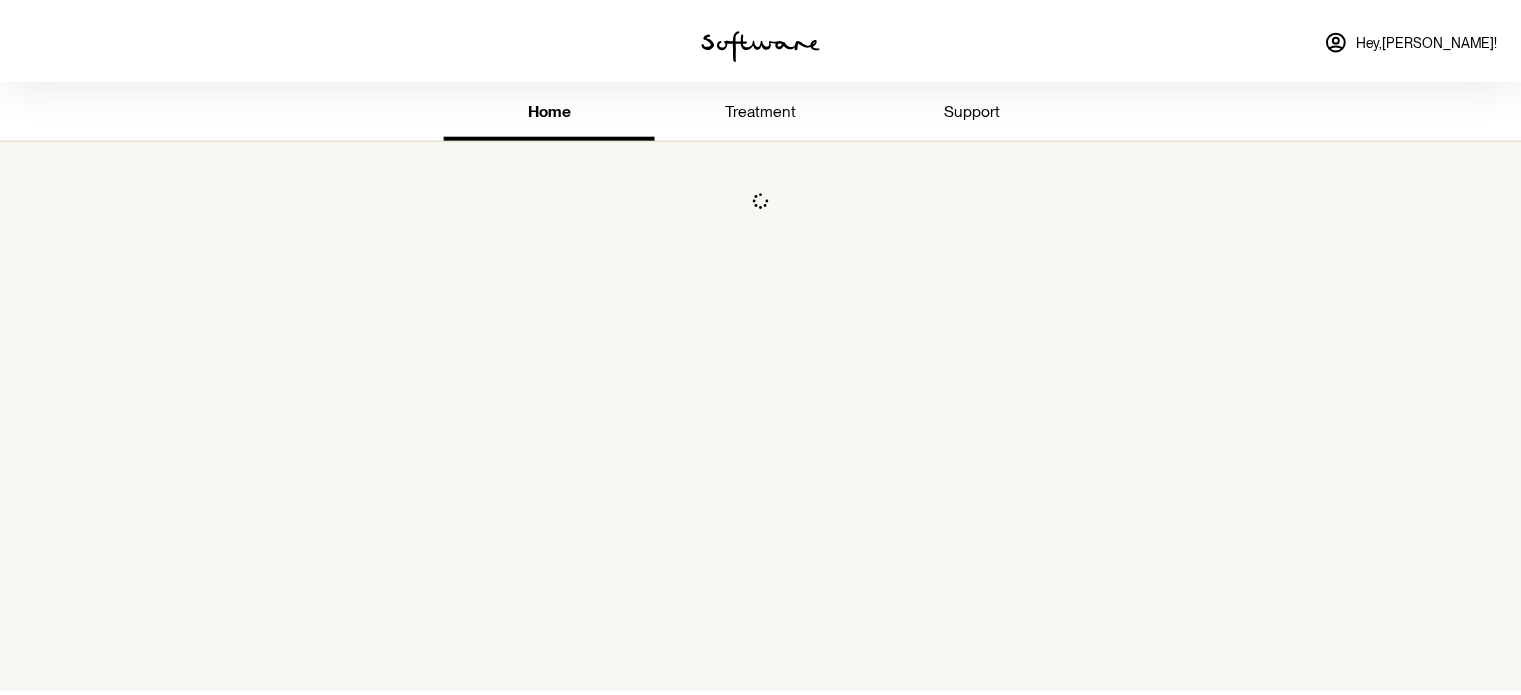 scroll, scrollTop: 0, scrollLeft: 0, axis: both 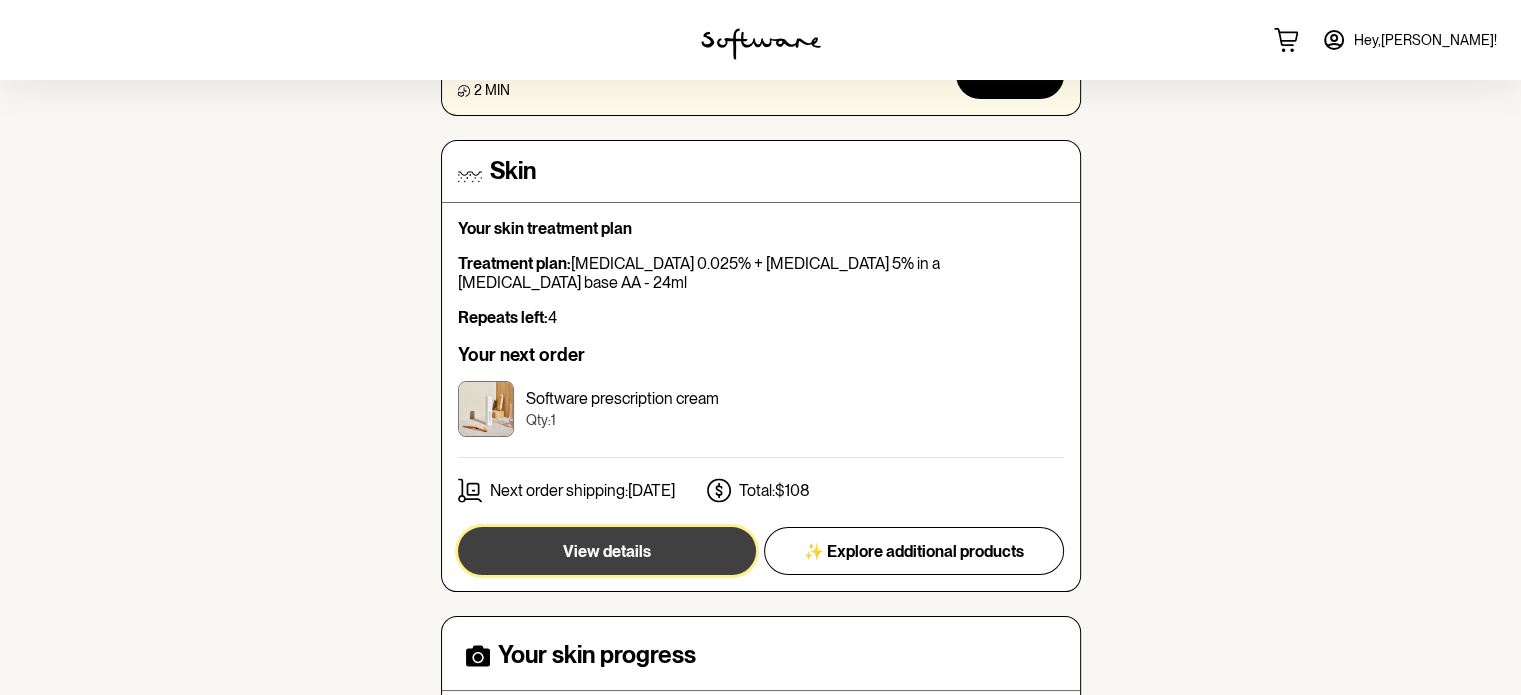 click on "View details" at bounding box center (607, 551) 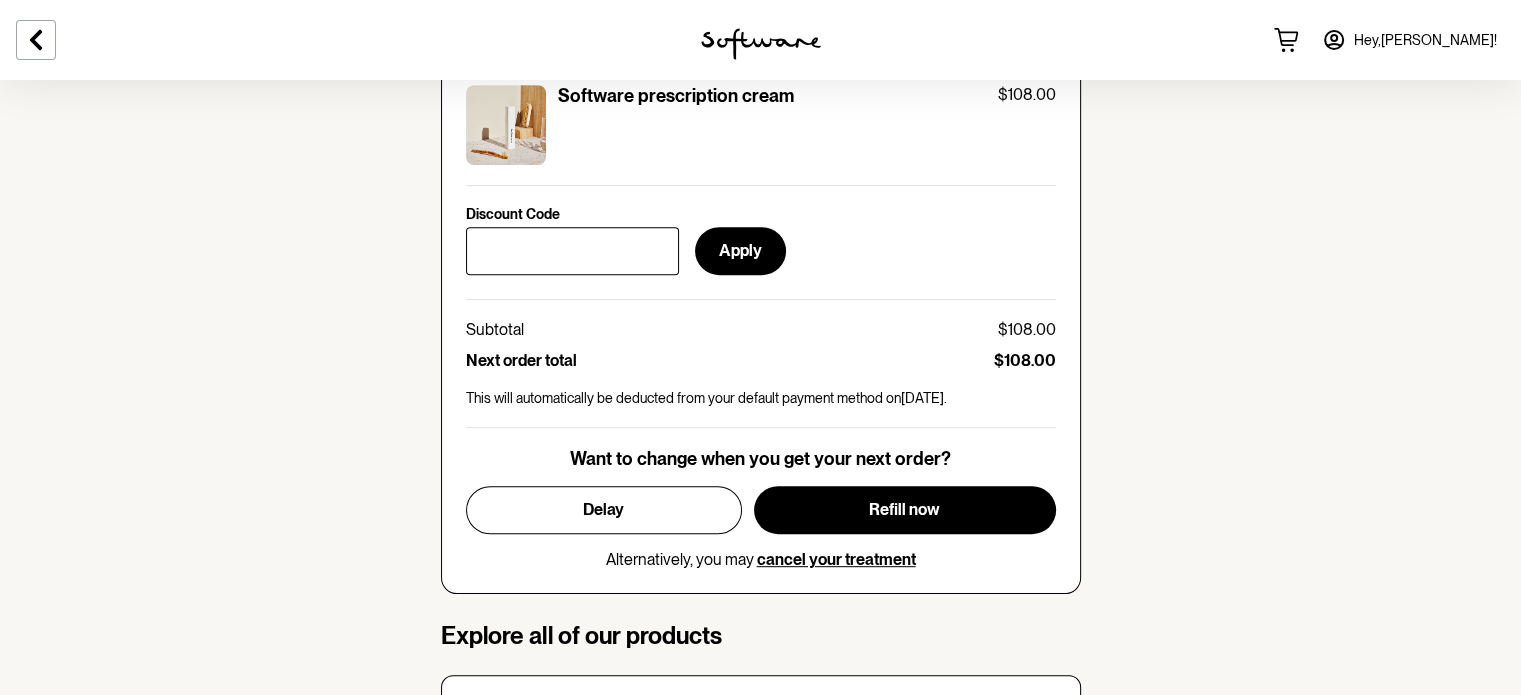scroll, scrollTop: 875, scrollLeft: 0, axis: vertical 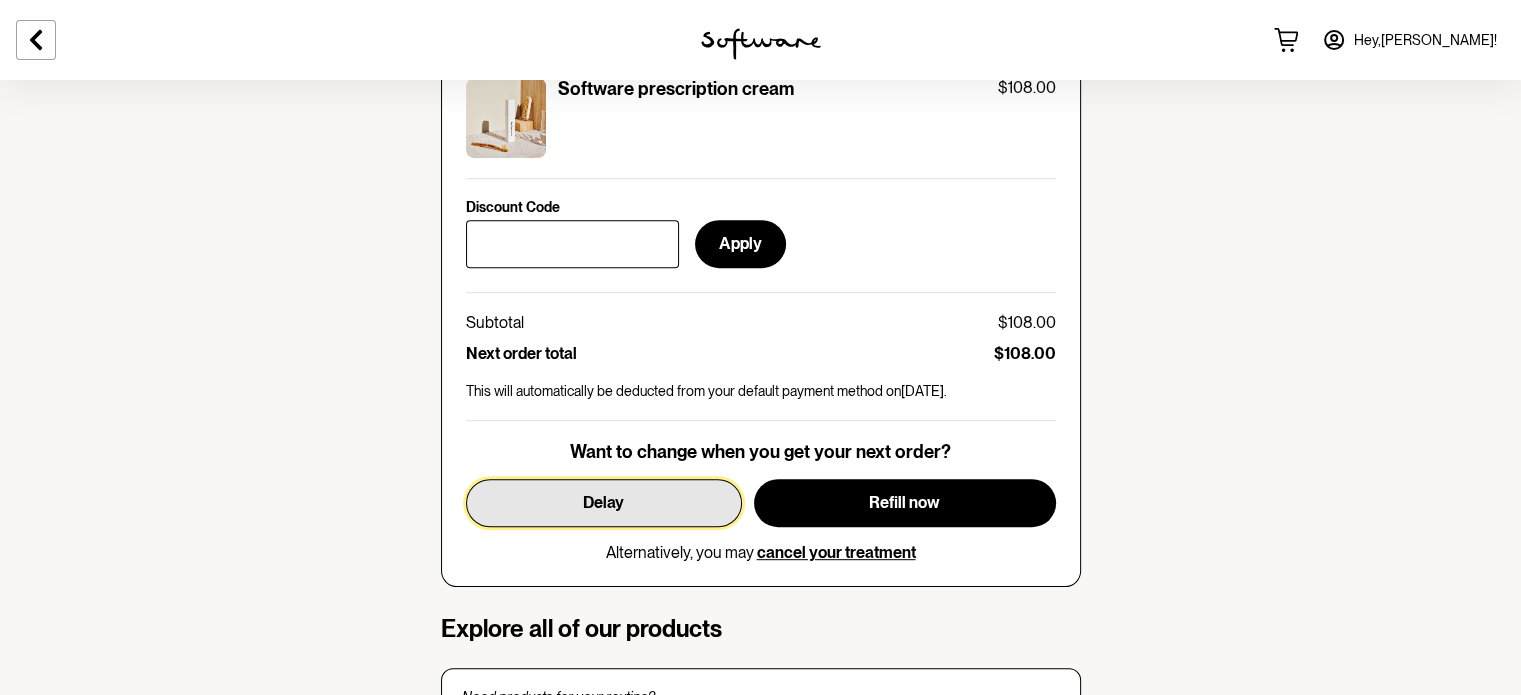 click on "Delay" at bounding box center [604, 503] 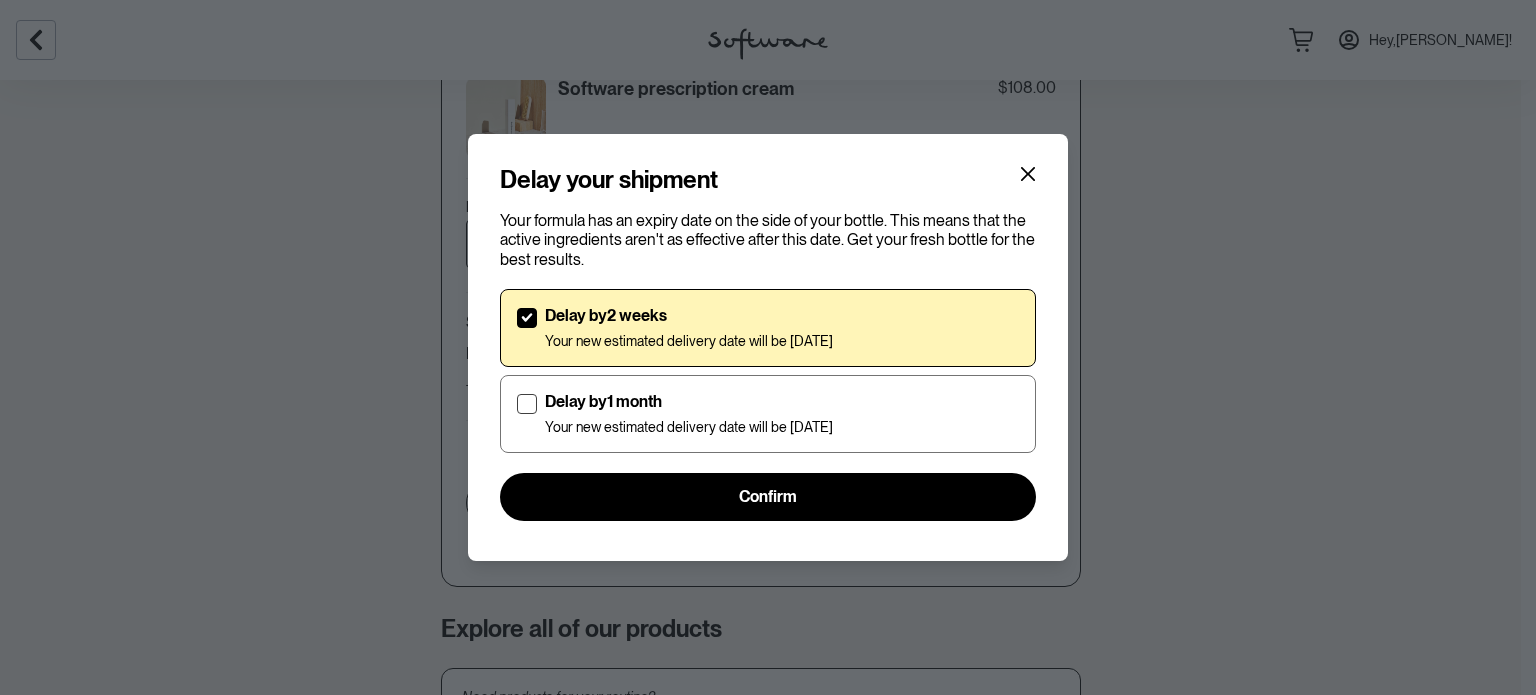 click at bounding box center [527, 318] 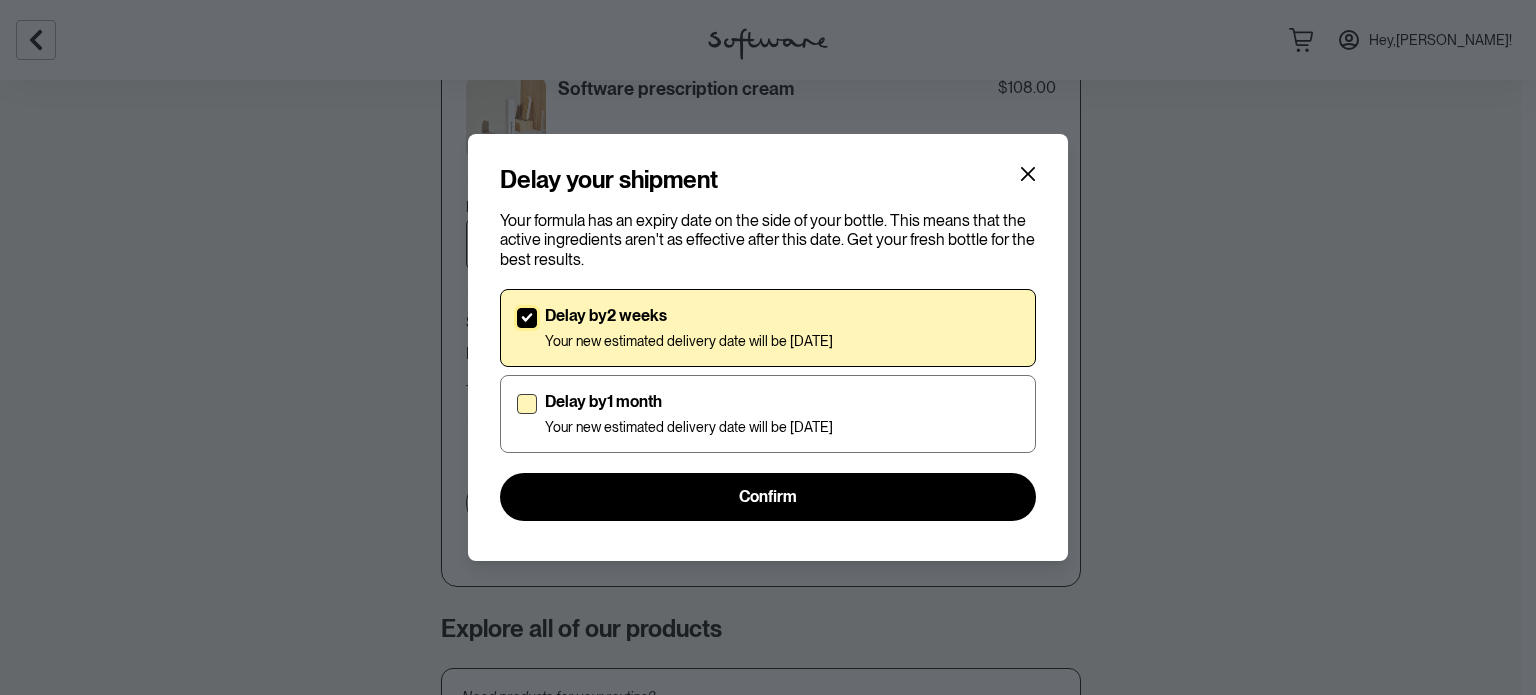 click at bounding box center [527, 404] 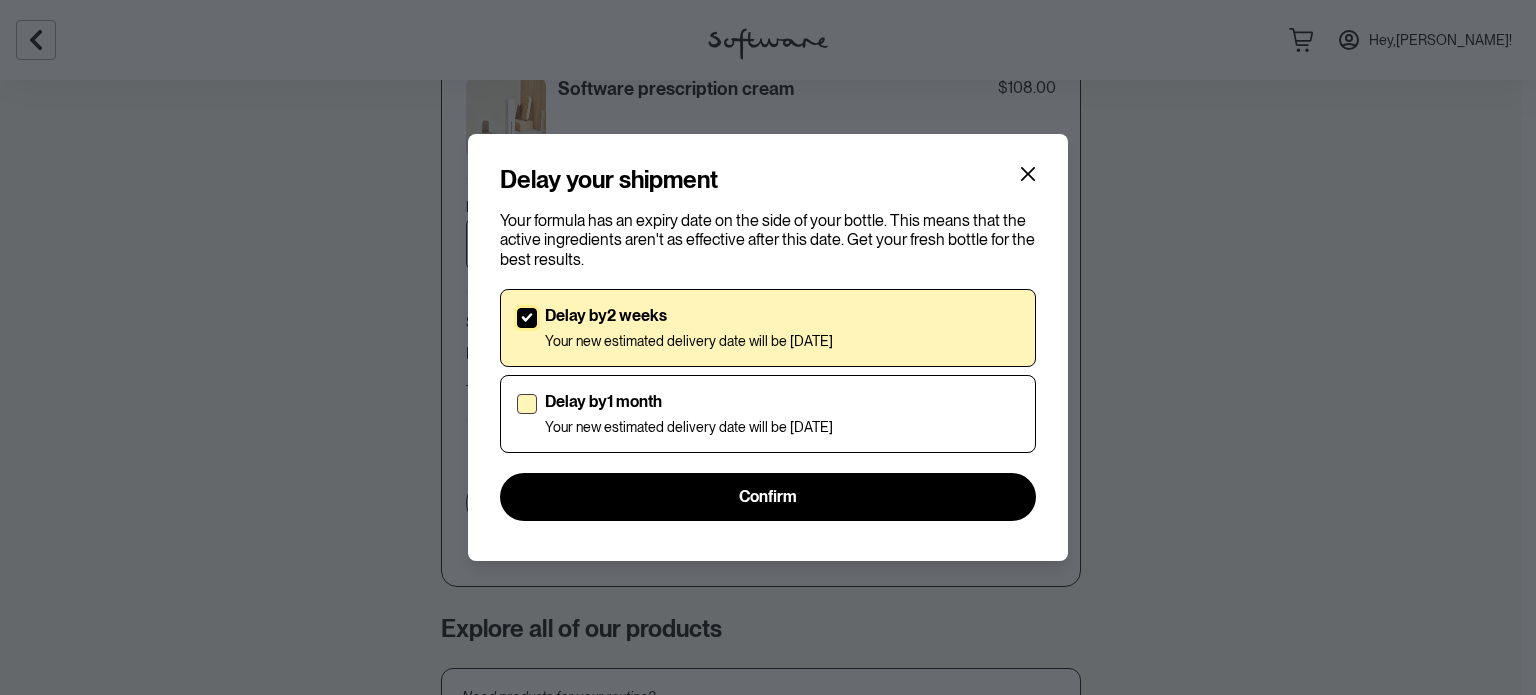 click on "Delay by  1 month Your new estimated delivery date will be   30th Aug 2025" at bounding box center (516, 413) 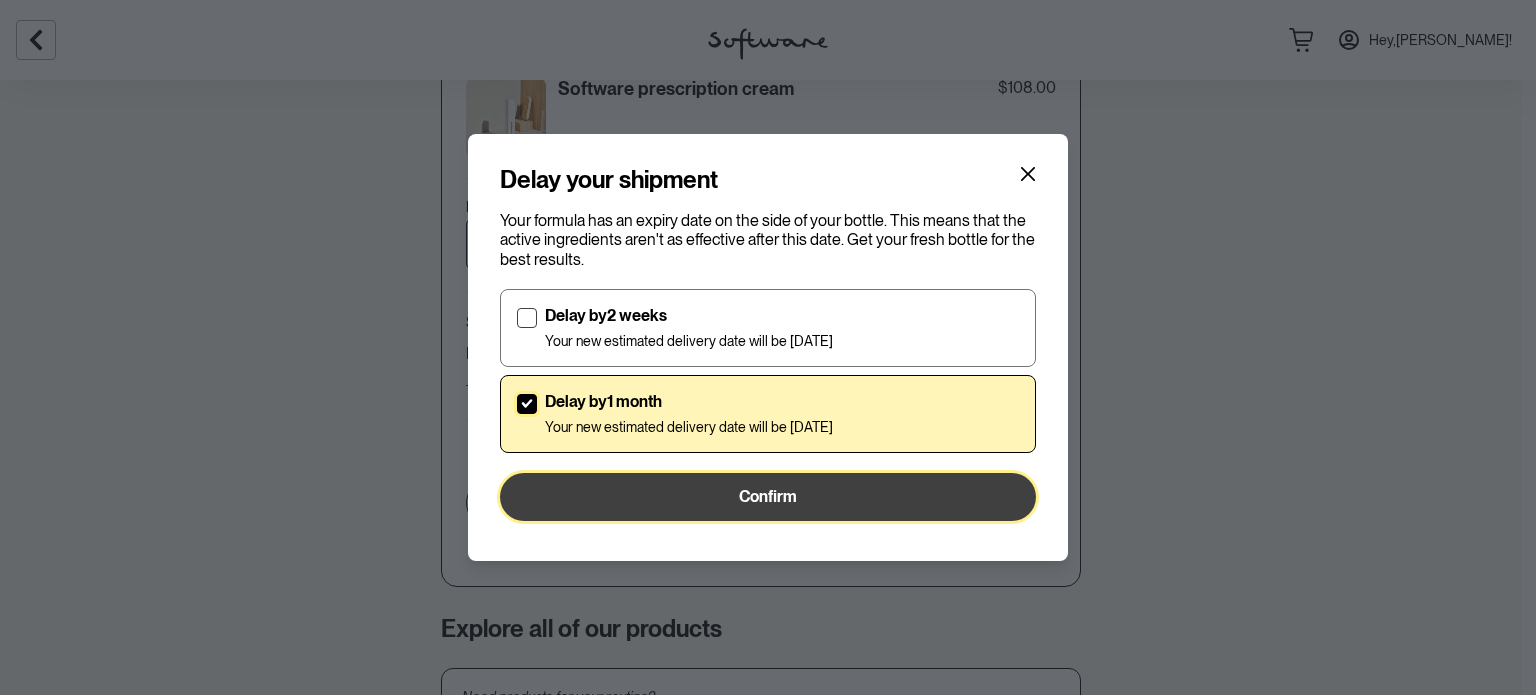 click on "Confirm" at bounding box center [768, 497] 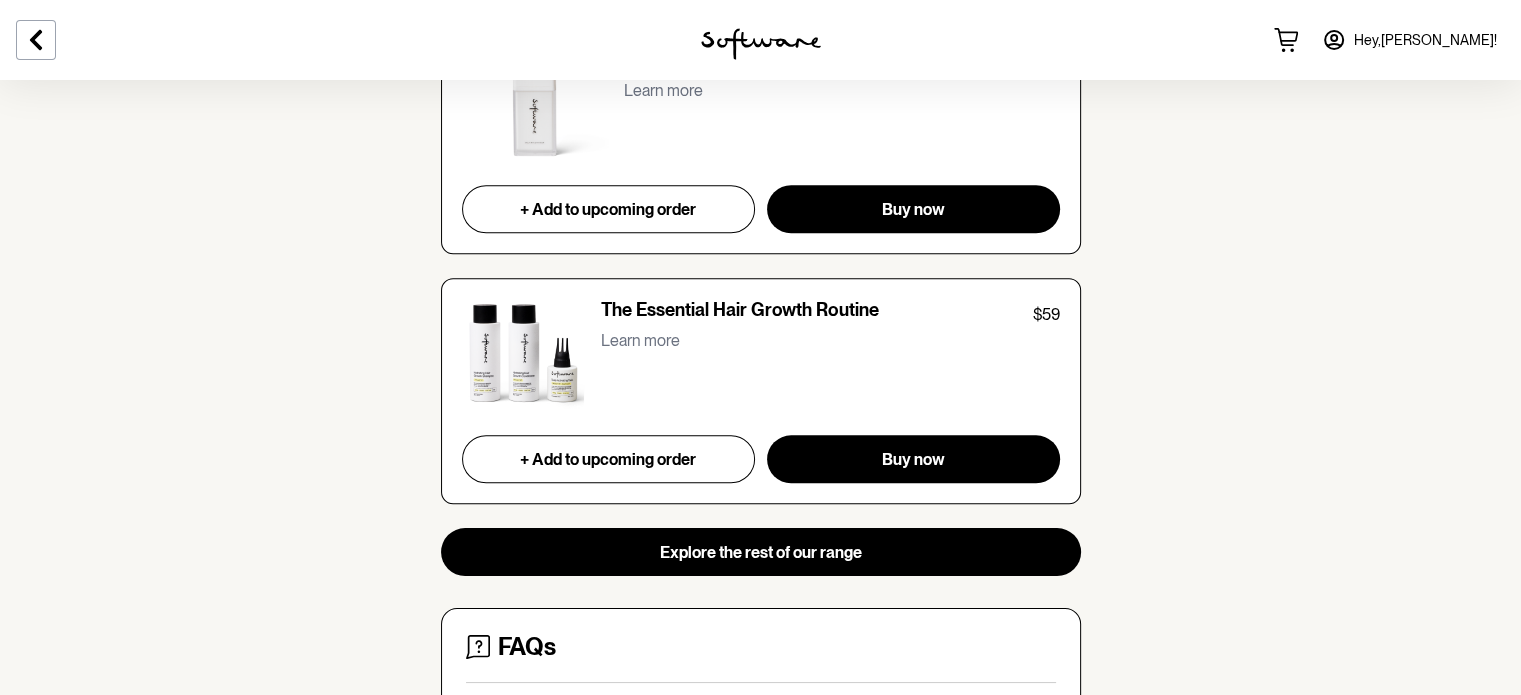 scroll, scrollTop: 1836, scrollLeft: 0, axis: vertical 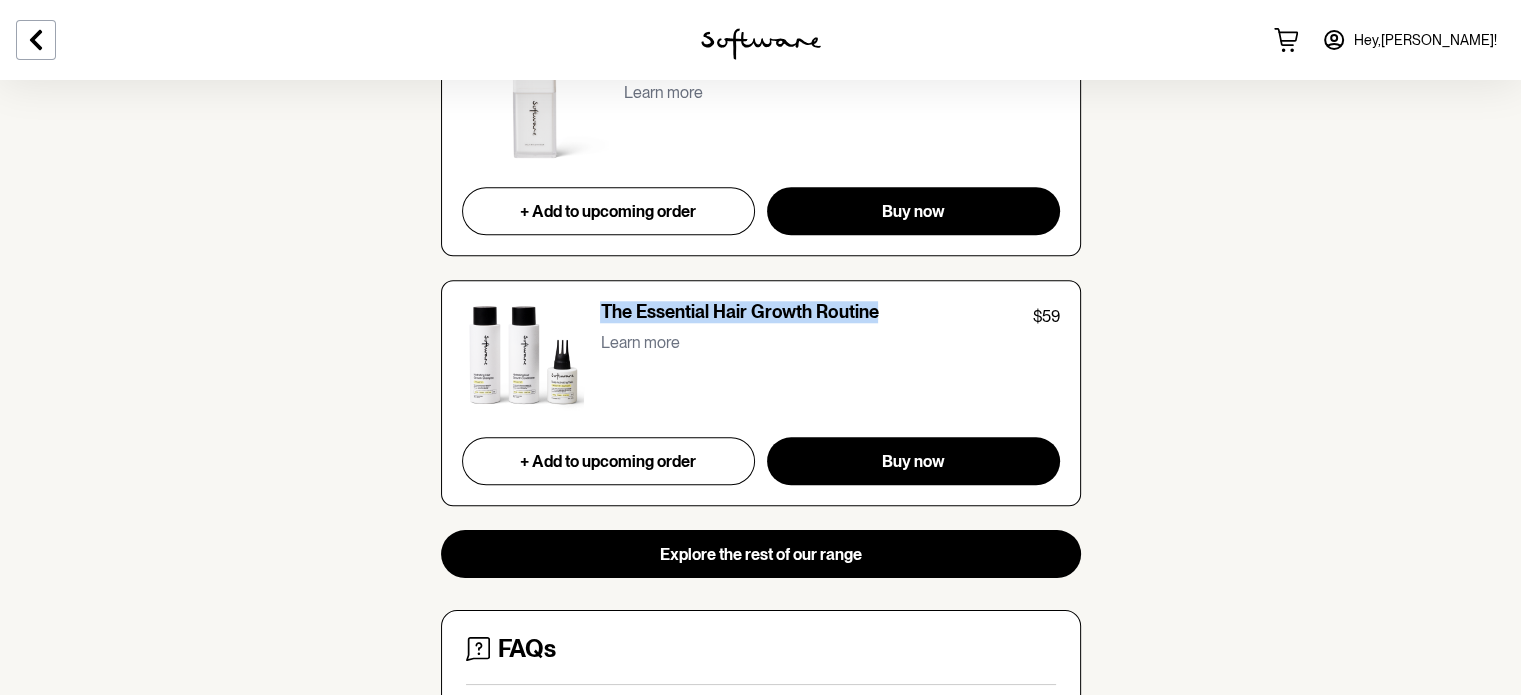 drag, startPoint x: 594, startPoint y: 303, endPoint x: 888, endPoint y: 309, distance: 294.06122 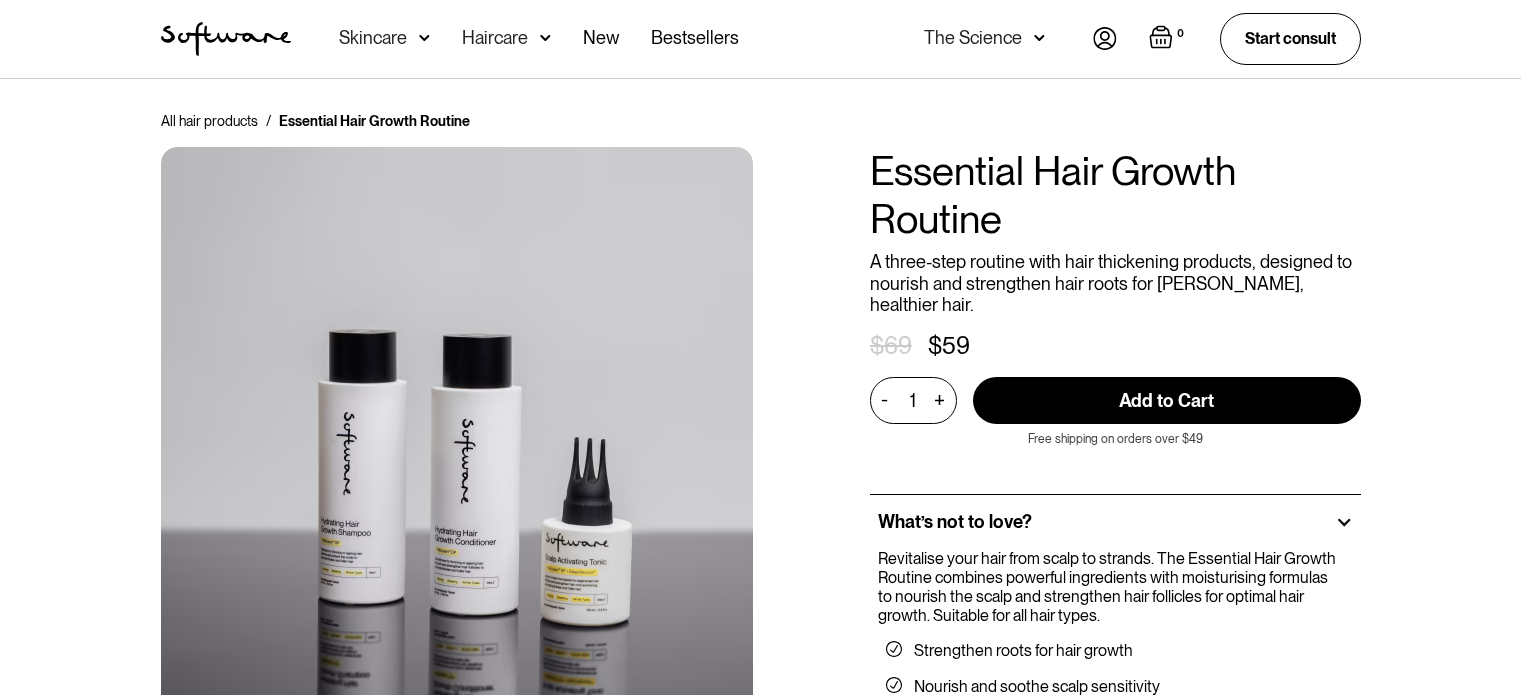 scroll, scrollTop: 0, scrollLeft: 0, axis: both 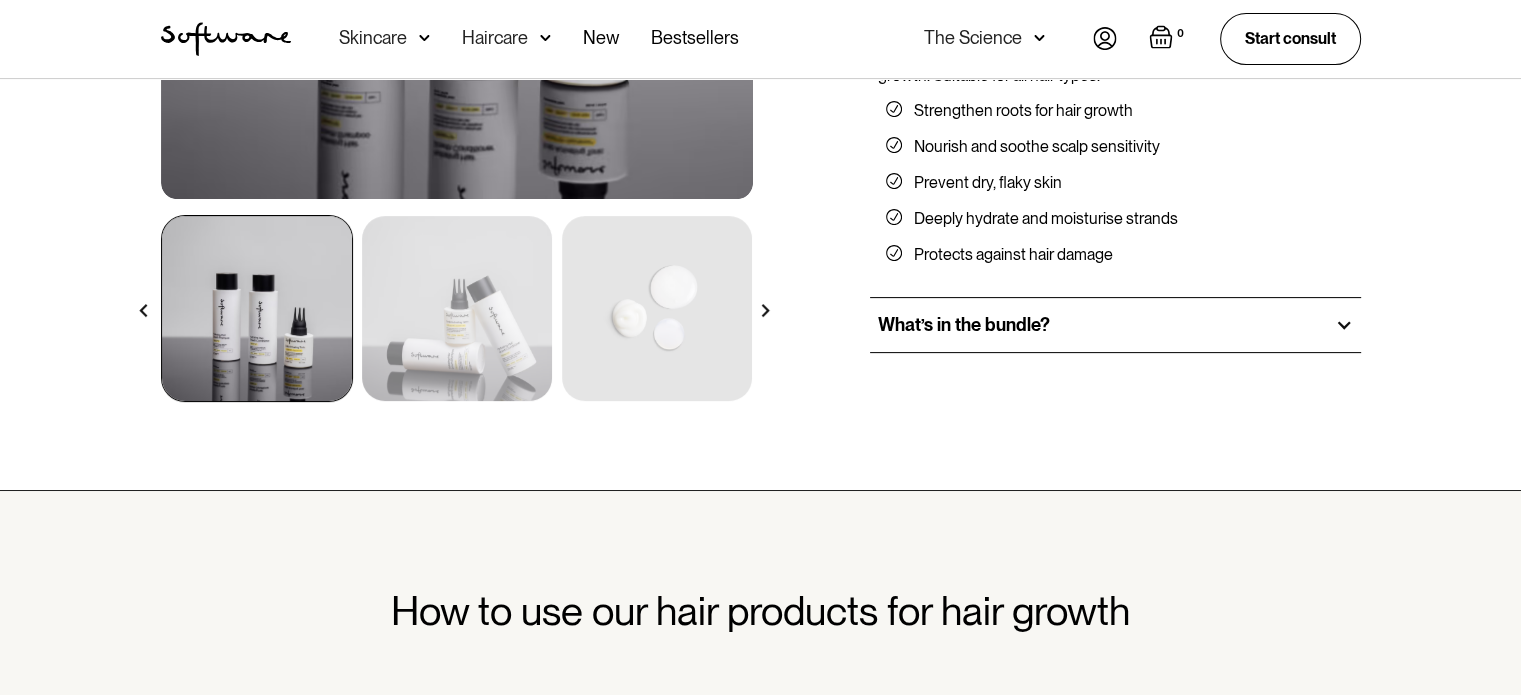 click on "What’s in the bundle?" at bounding box center (1115, 325) 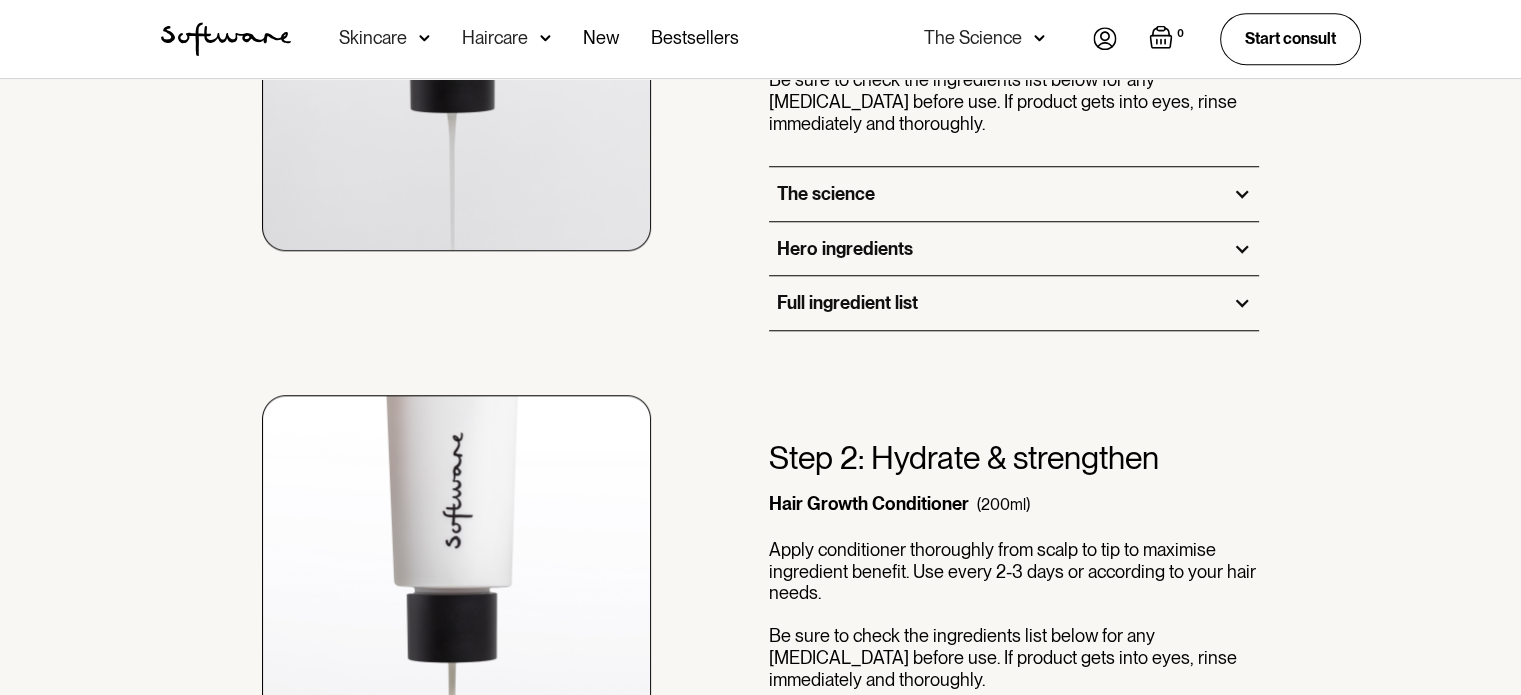 scroll, scrollTop: 1720, scrollLeft: 0, axis: vertical 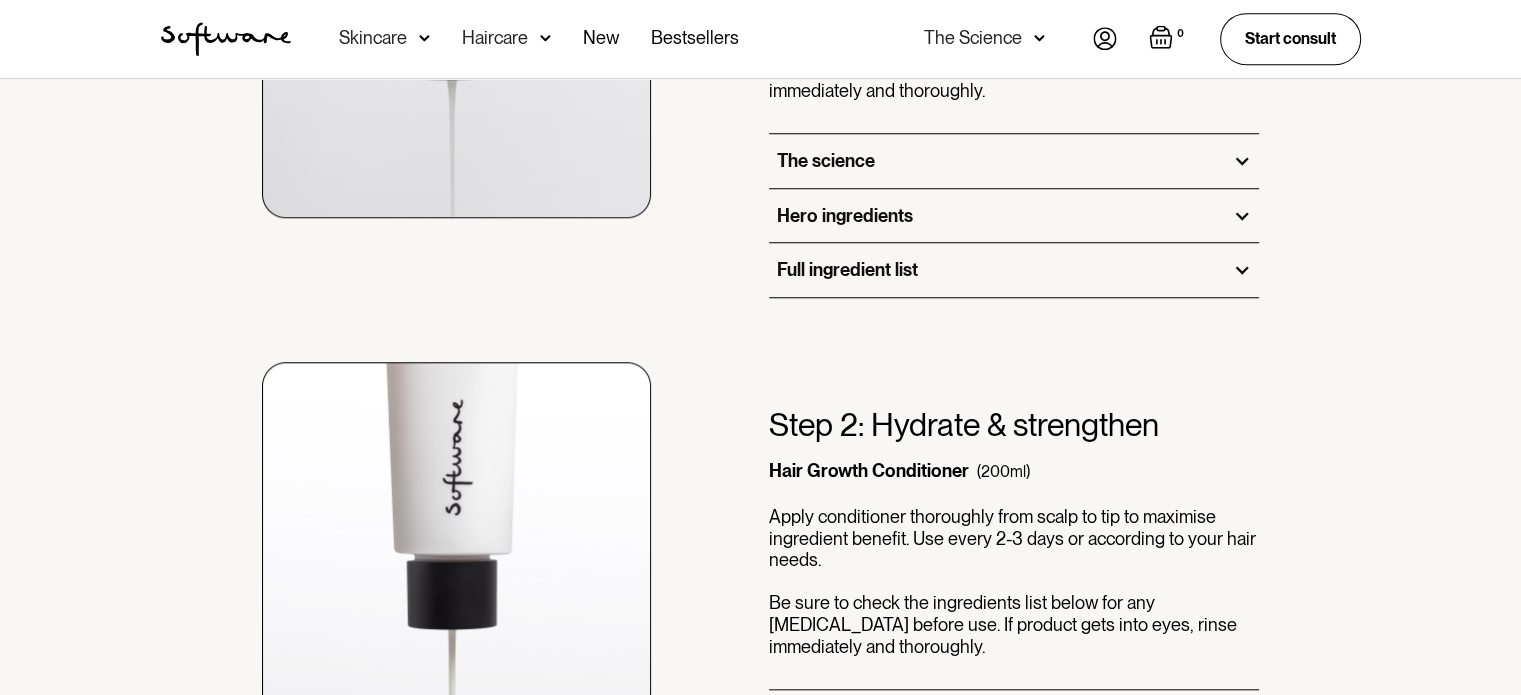 click on "The science" at bounding box center (826, 161) 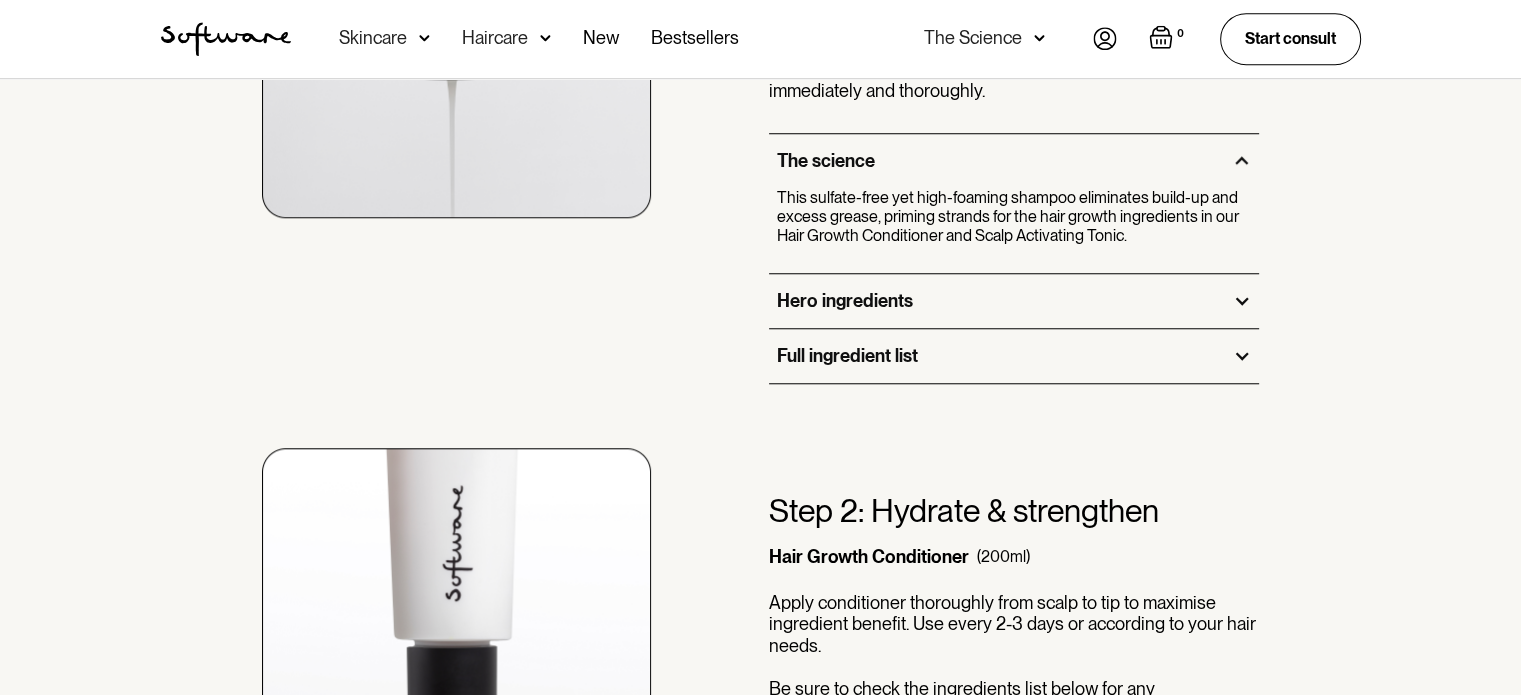 click on "Hero ingredients" at bounding box center [845, 301] 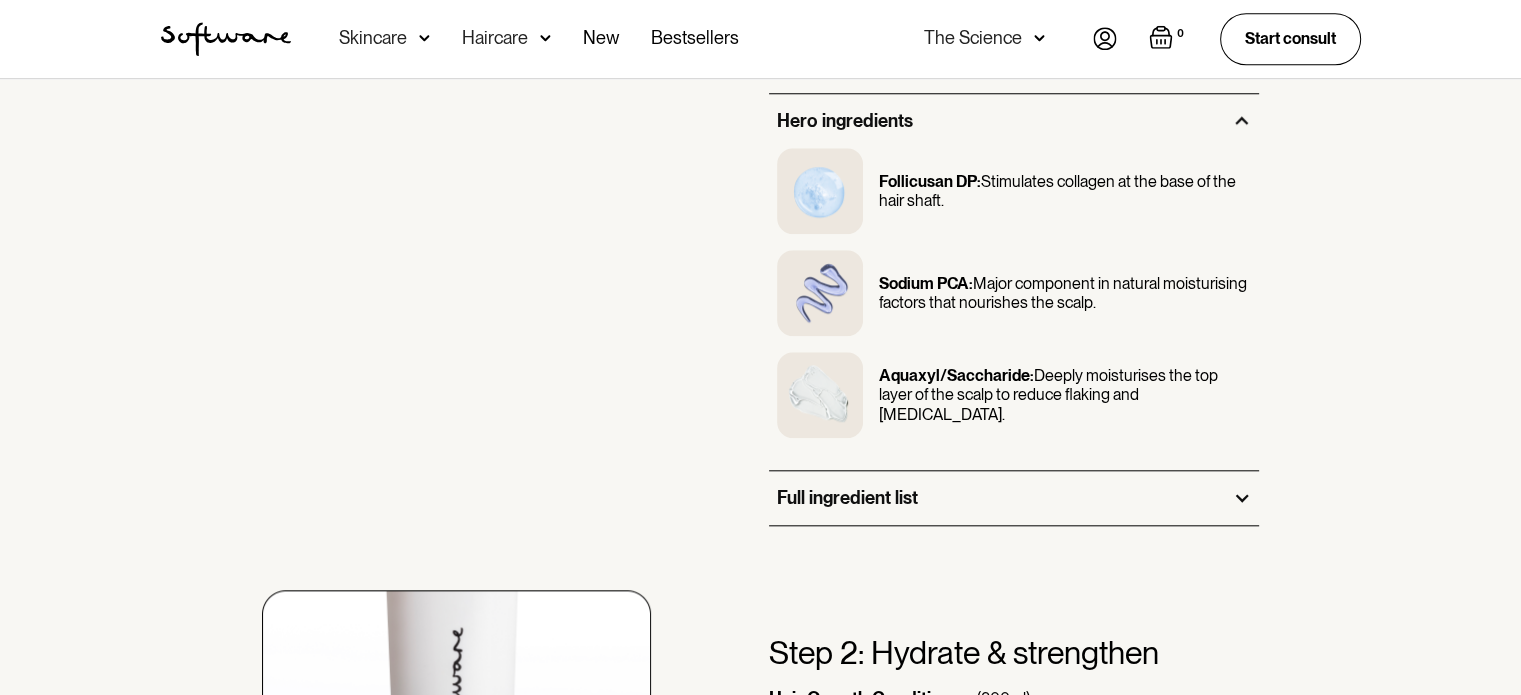 scroll, scrollTop: 1904, scrollLeft: 0, axis: vertical 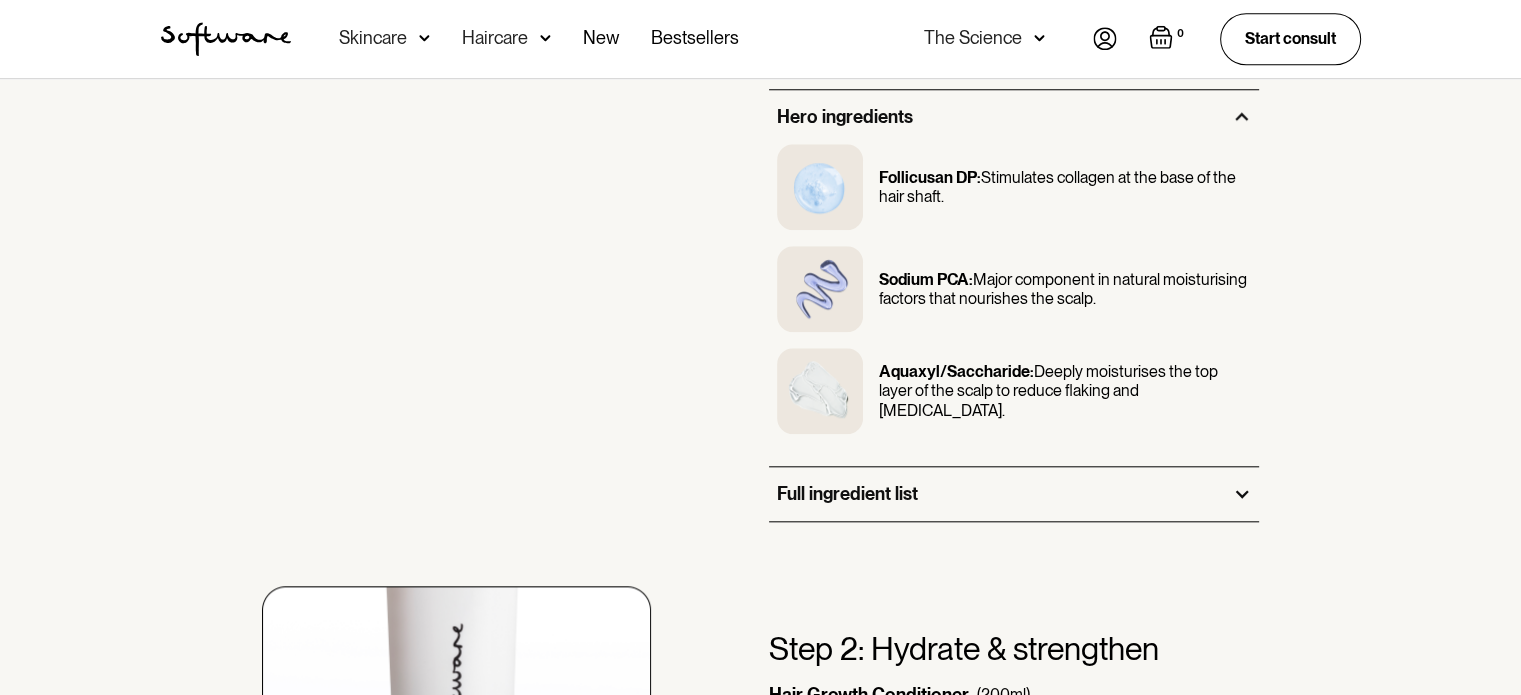click on "Full ingredient list" at bounding box center [1014, 494] 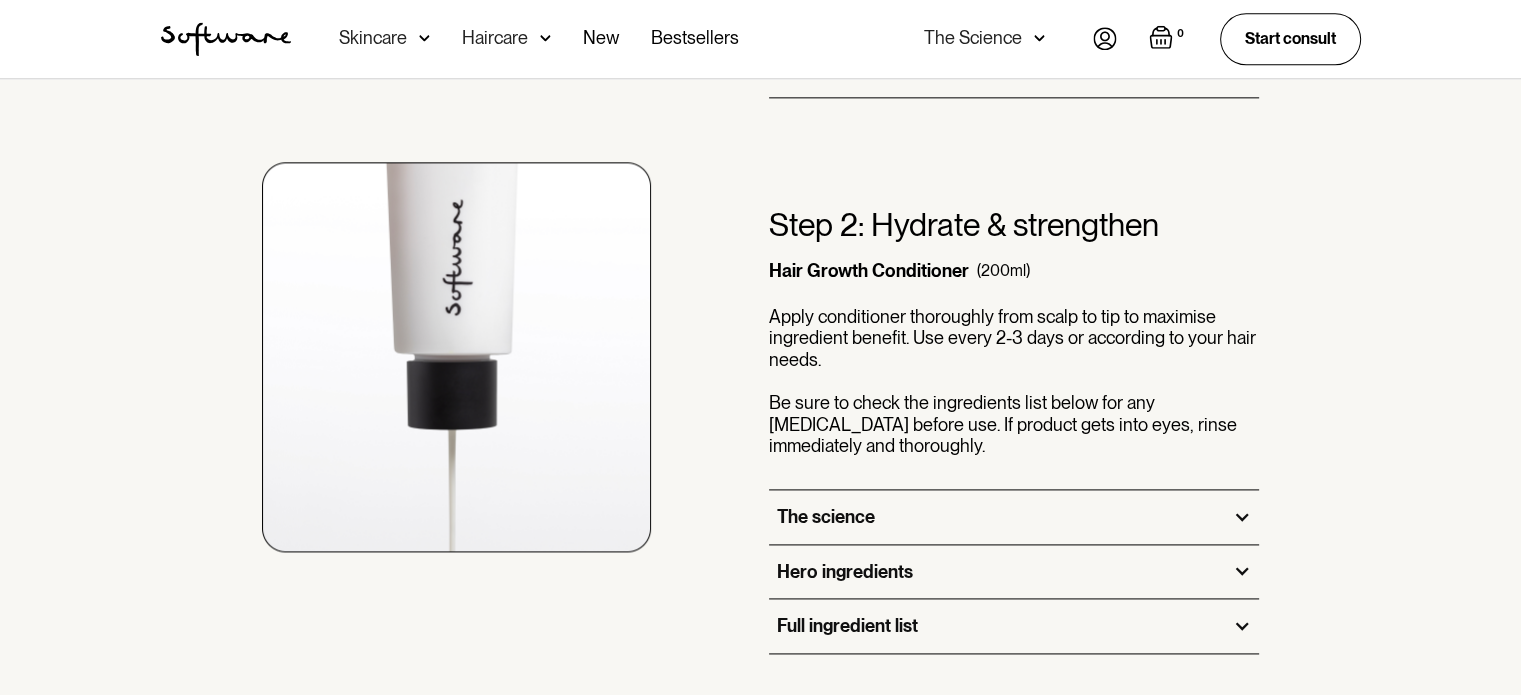 scroll, scrollTop: 2568, scrollLeft: 0, axis: vertical 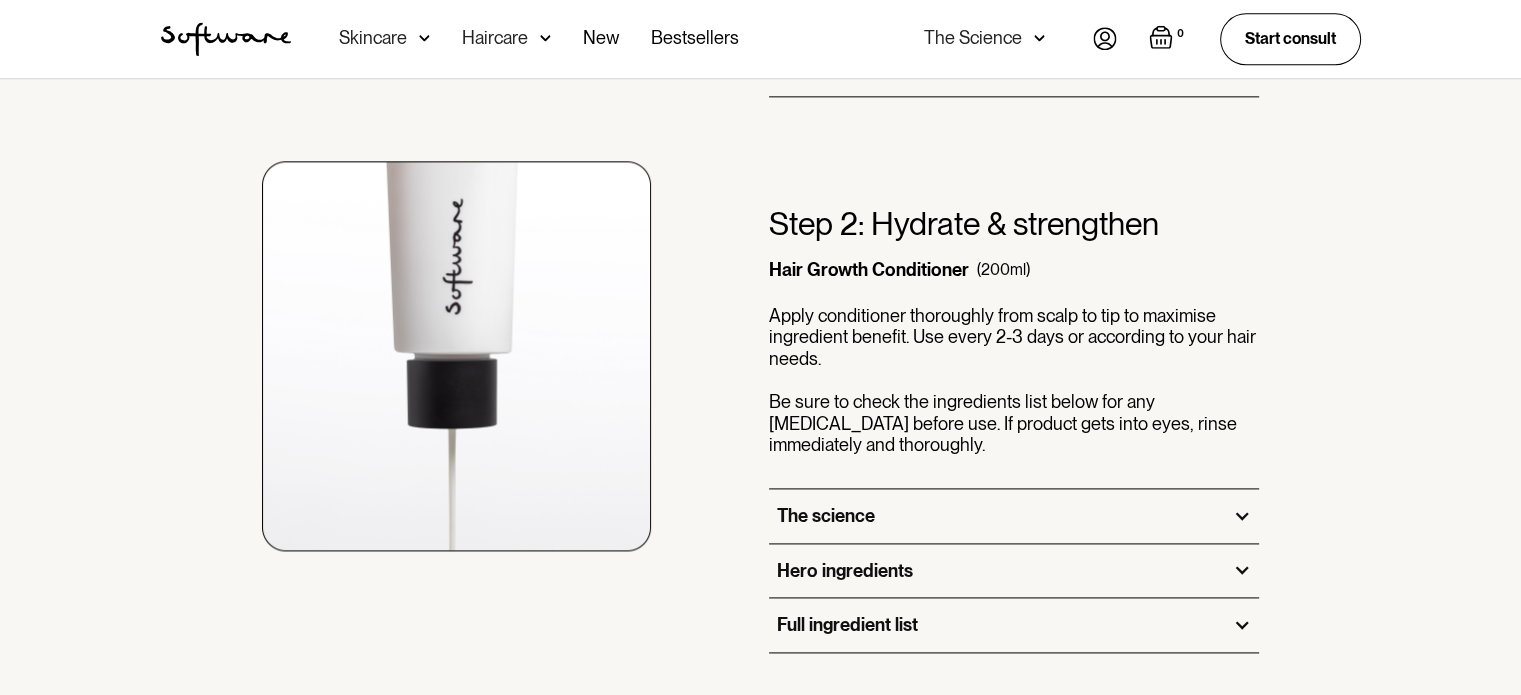 click on "The science" at bounding box center [826, 516] 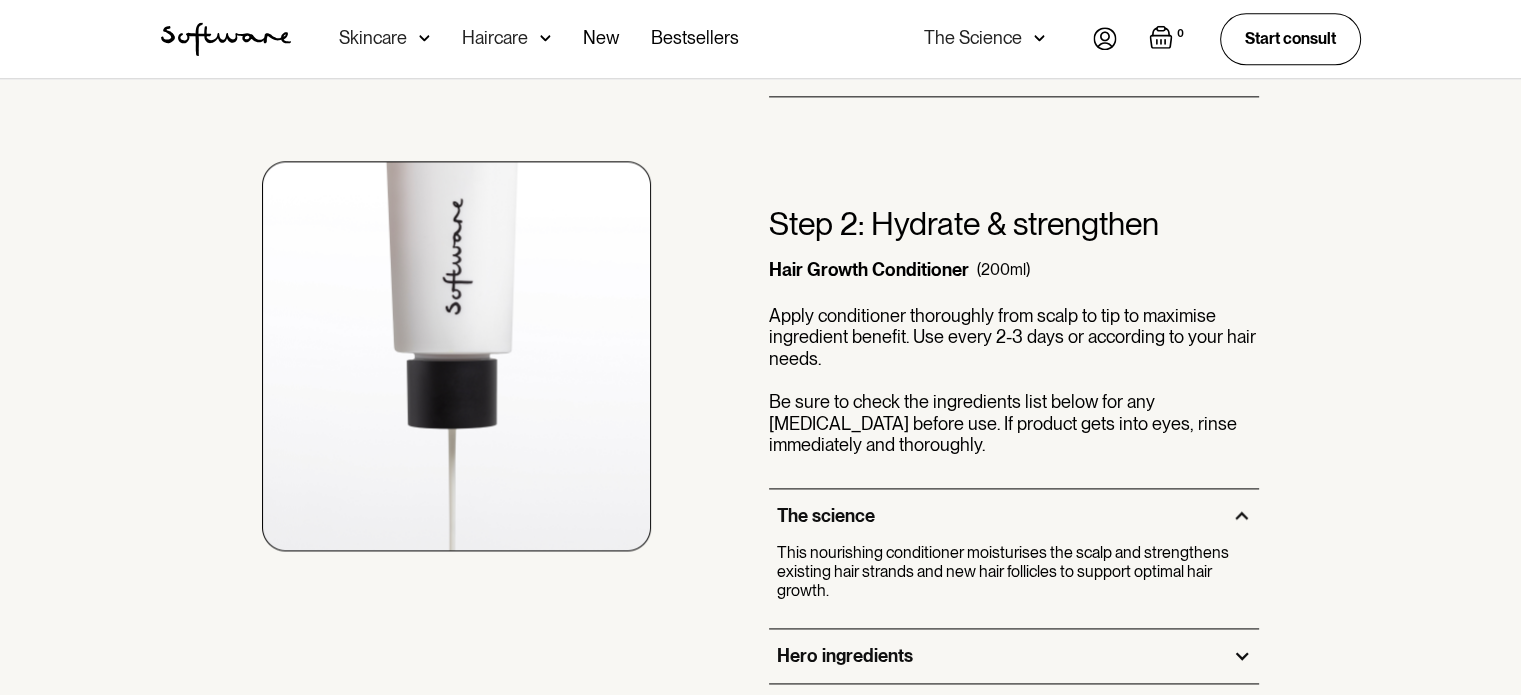 click on "Hero ingredients" at bounding box center [845, 656] 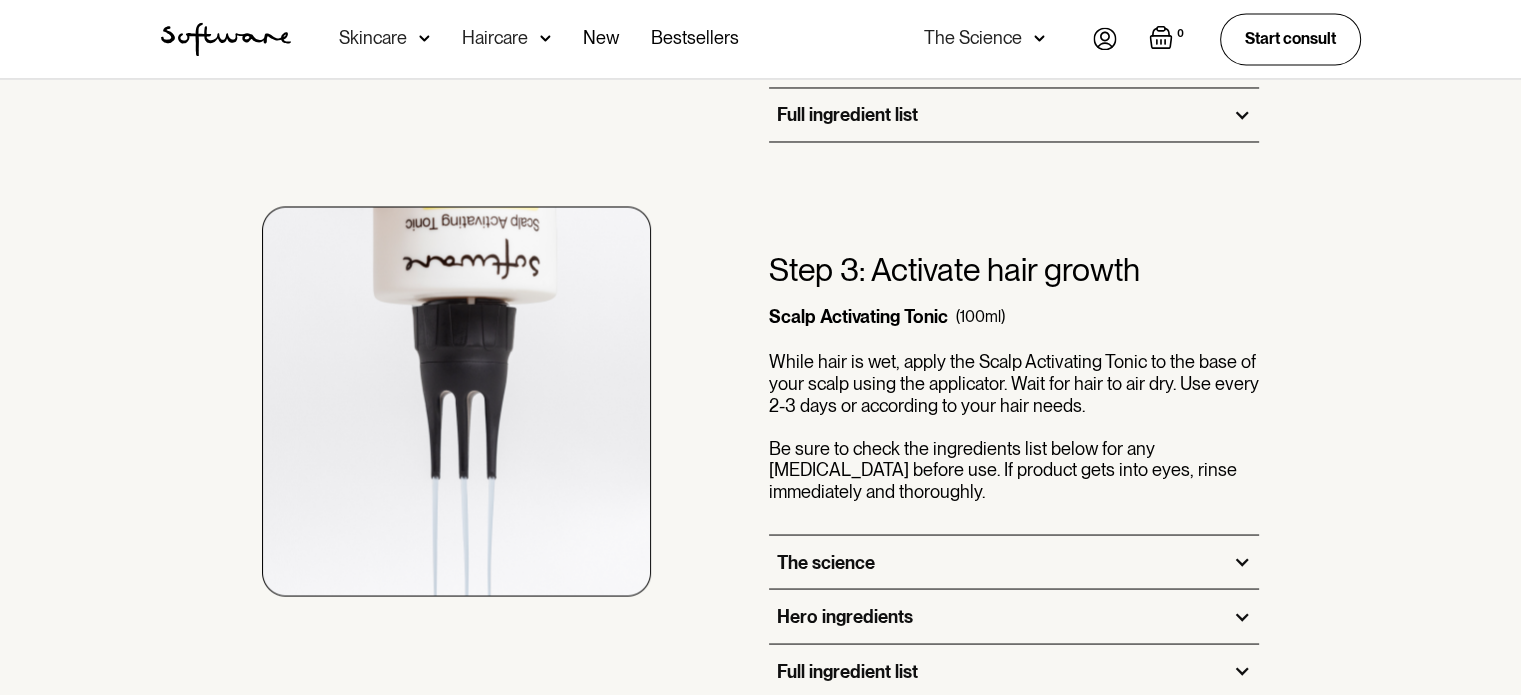 scroll, scrollTop: 3572, scrollLeft: 0, axis: vertical 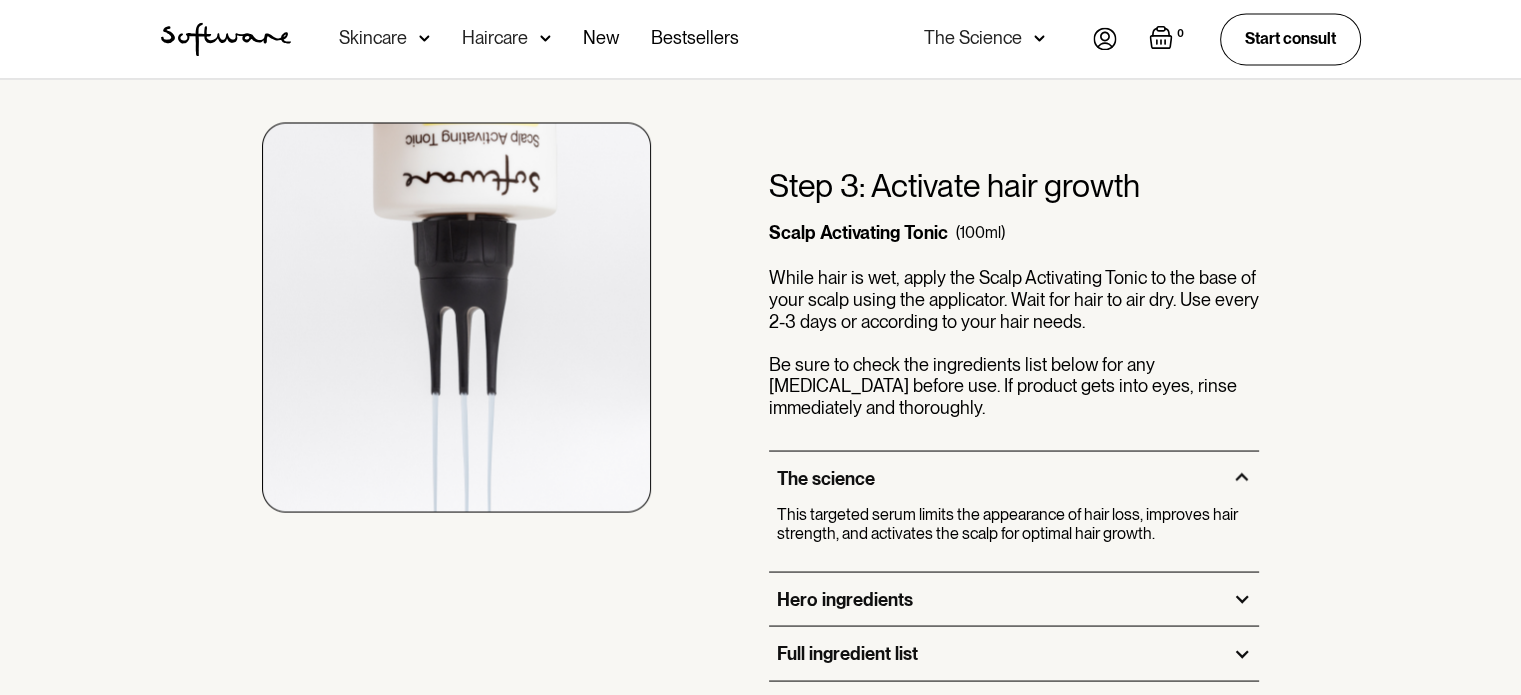 click on "Hero ingredients" at bounding box center [1014, 599] 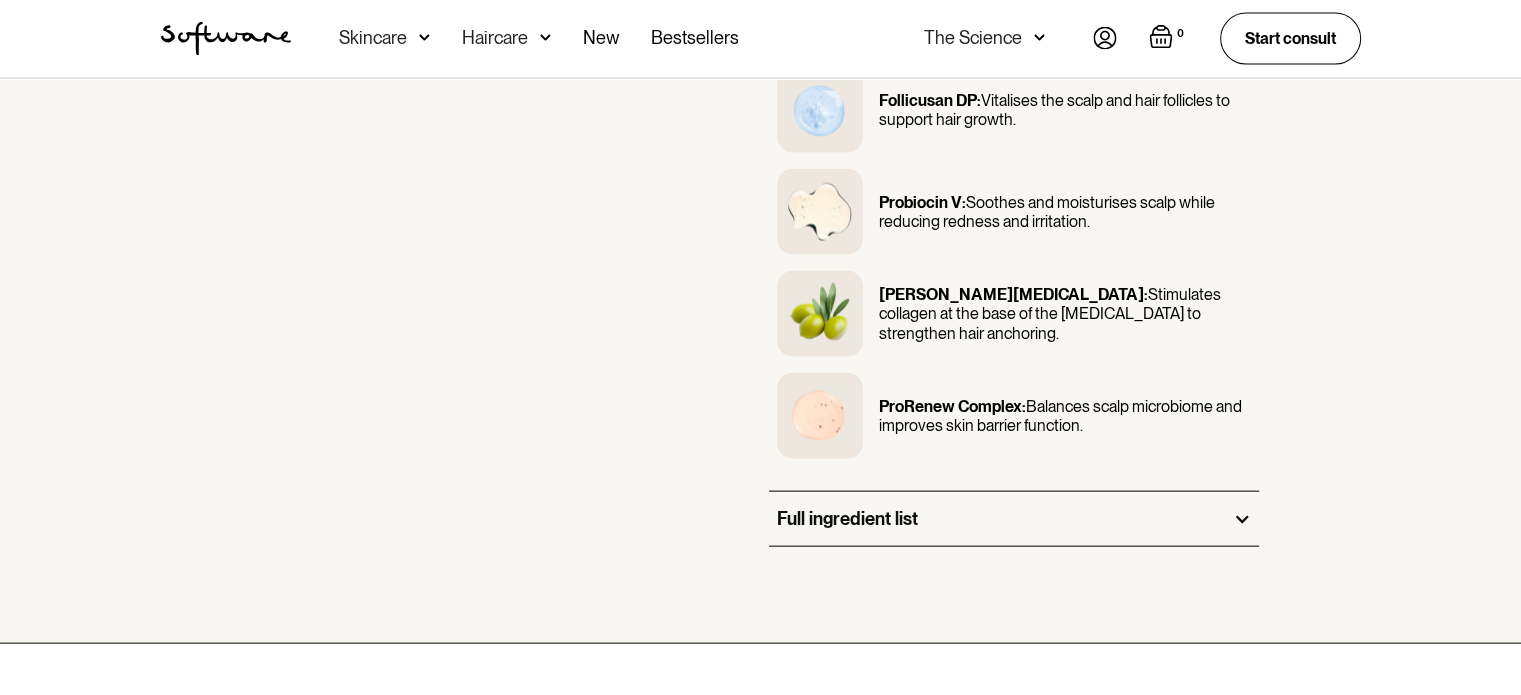 scroll, scrollTop: 4316, scrollLeft: 0, axis: vertical 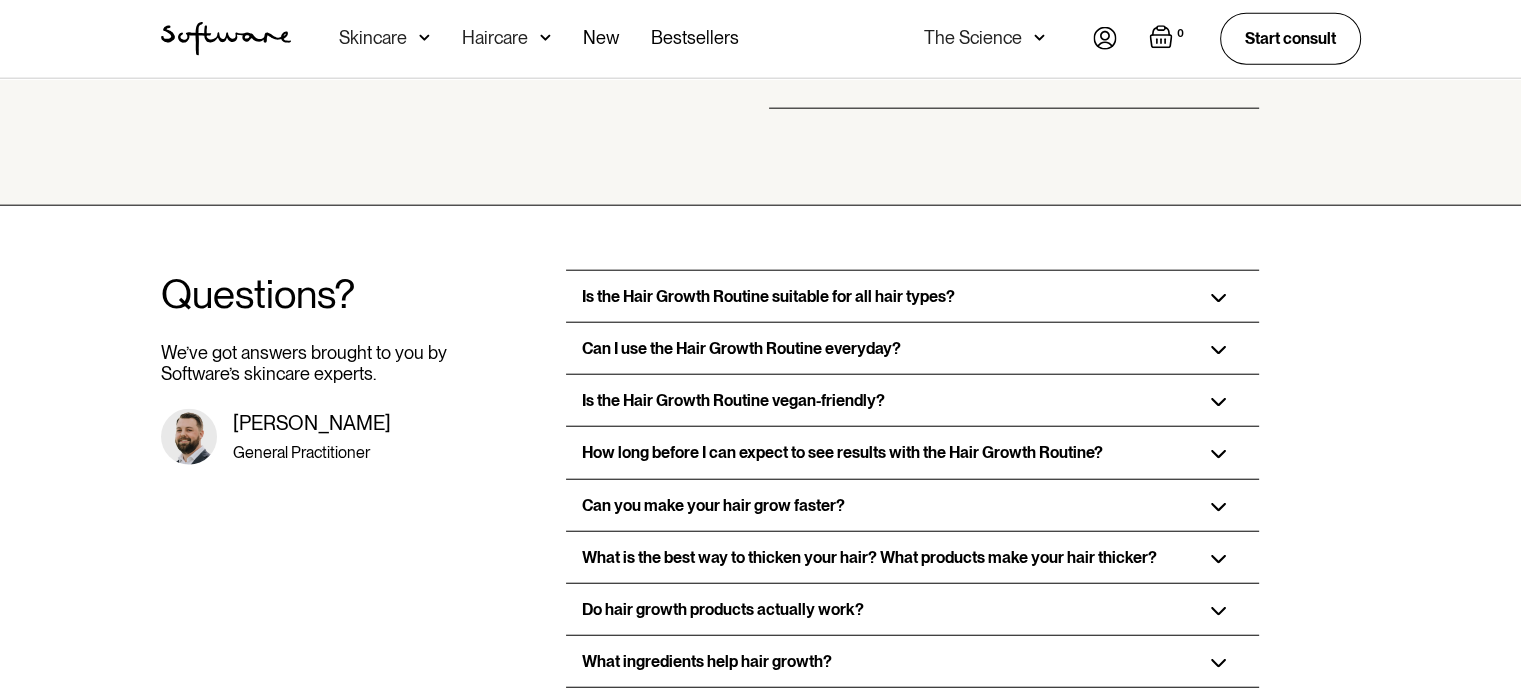 click on "Can I use the Hair Growth Routine everyday?" at bounding box center [741, 348] 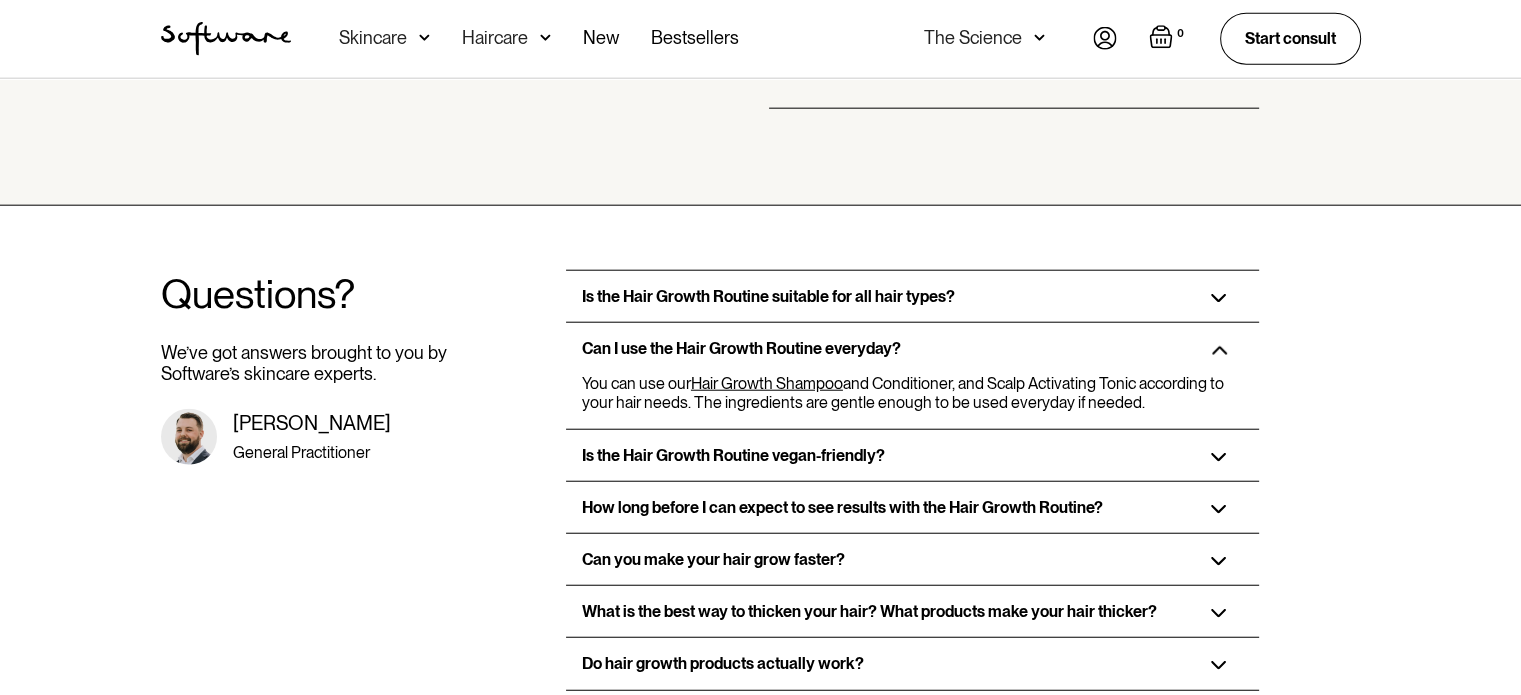click on "Is the Hair Growth Routine vegan-friendly?" at bounding box center [912, 455] 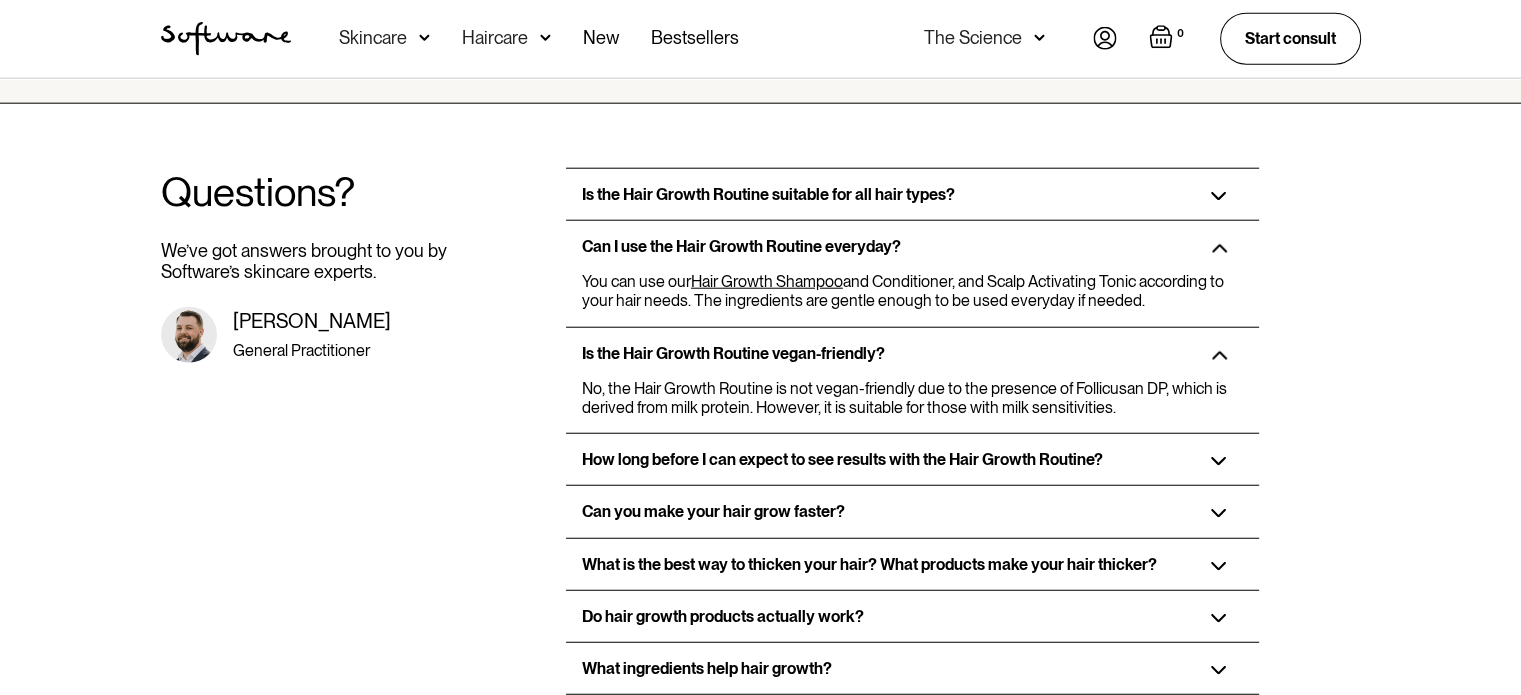 scroll, scrollTop: 5078, scrollLeft: 0, axis: vertical 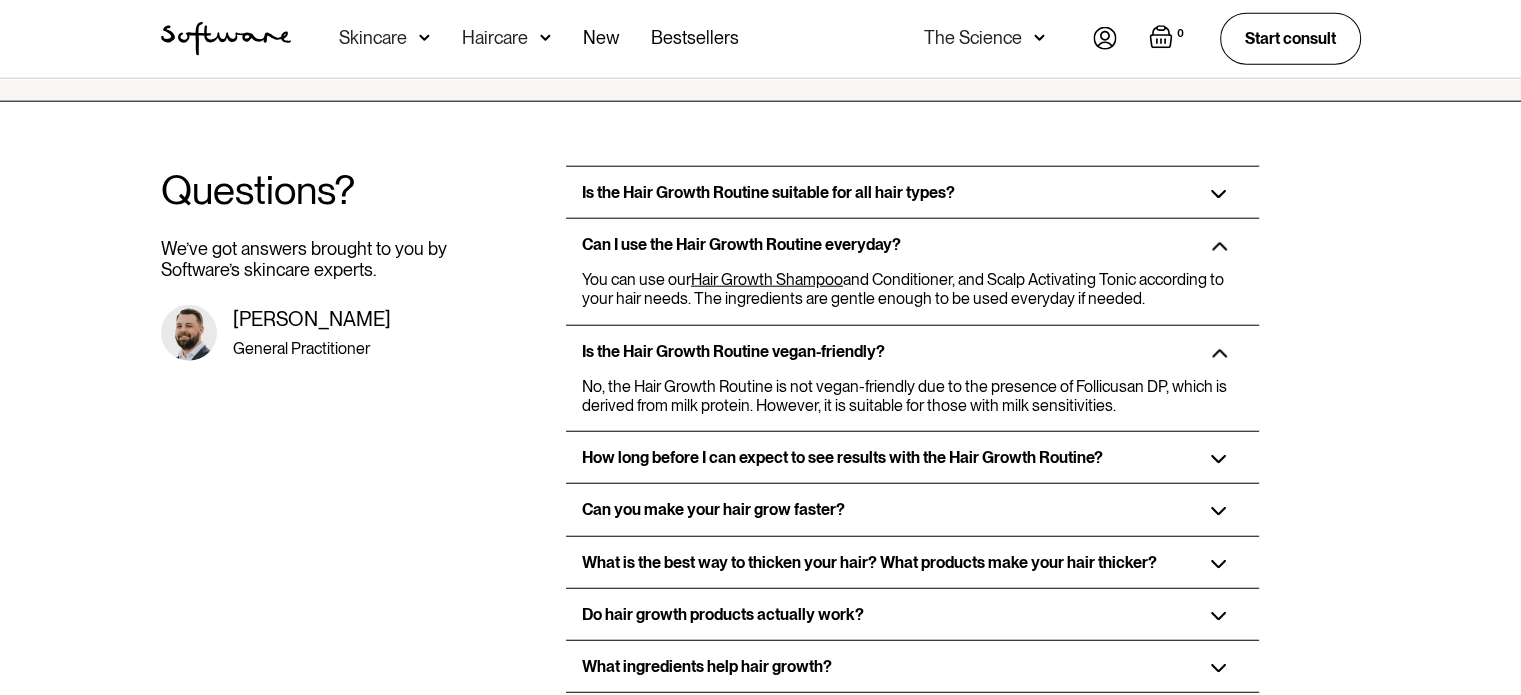 click on "Can you make your hair grow faster?" at bounding box center (713, 509) 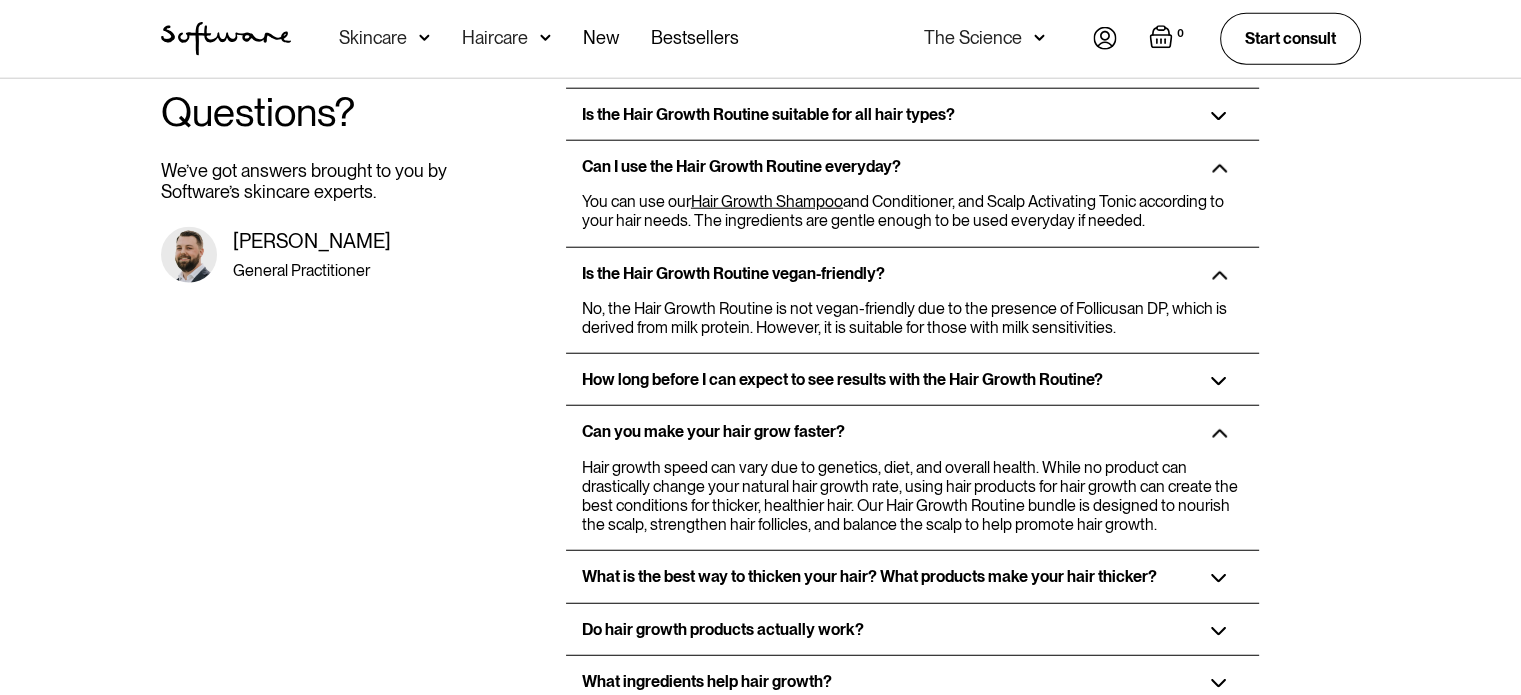 scroll, scrollTop: 5158, scrollLeft: 0, axis: vertical 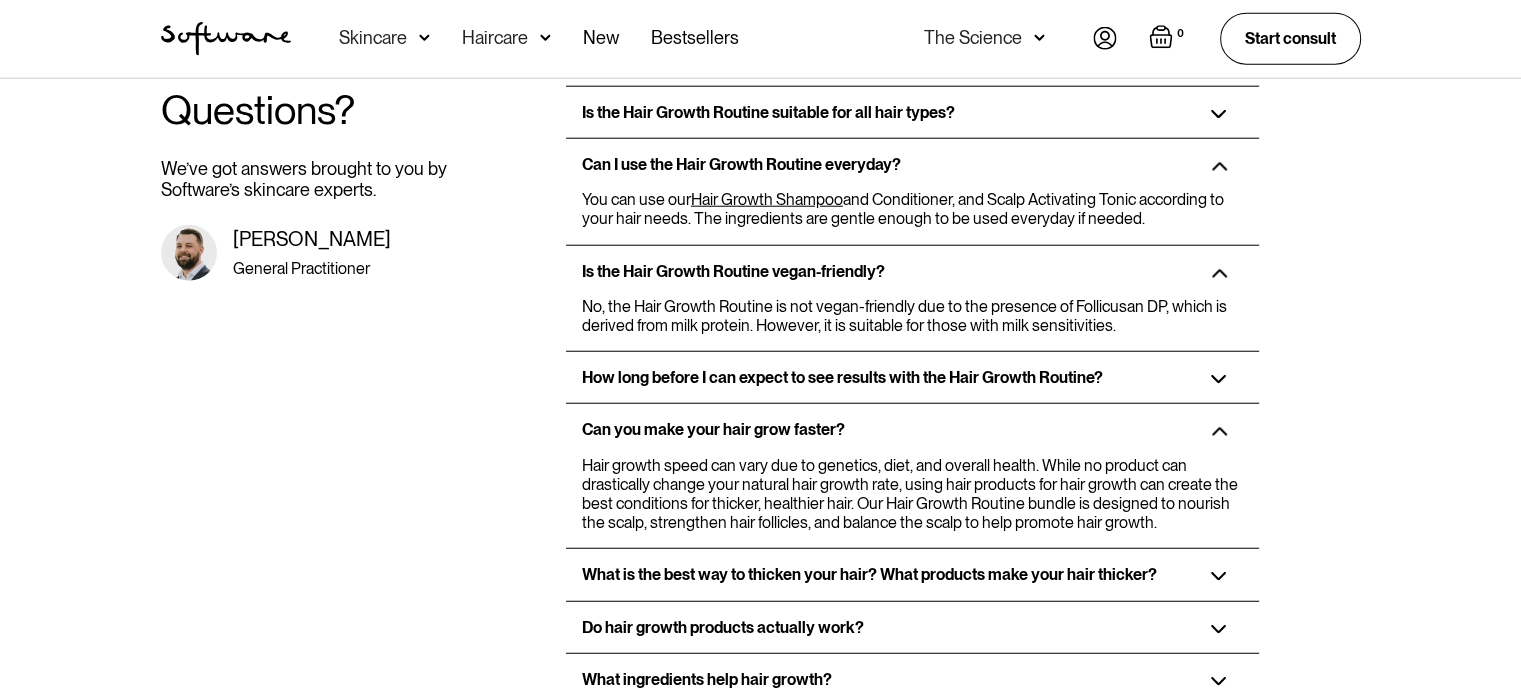 click on "What is the best way to thicken your hair? What products make your hair thicker?" at bounding box center (912, 574) 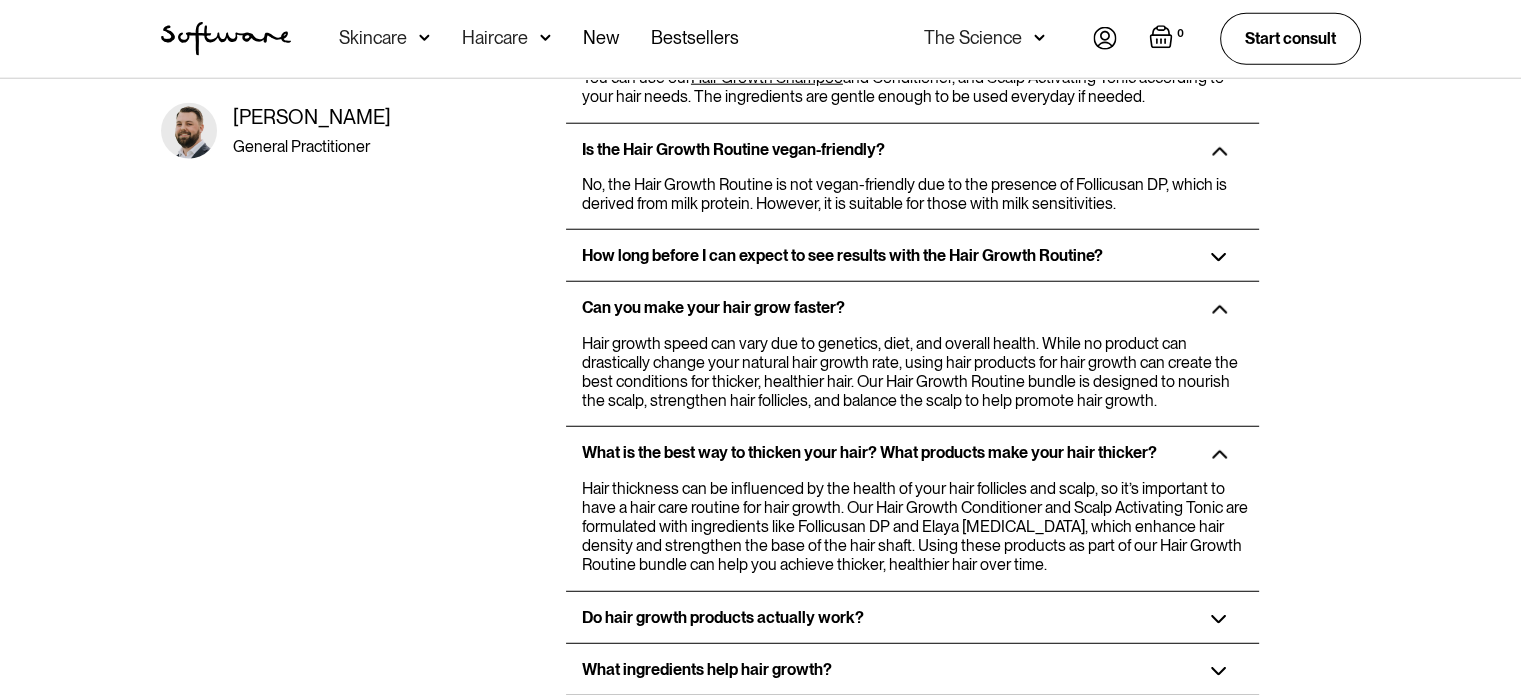 scroll, scrollTop: 5284, scrollLeft: 0, axis: vertical 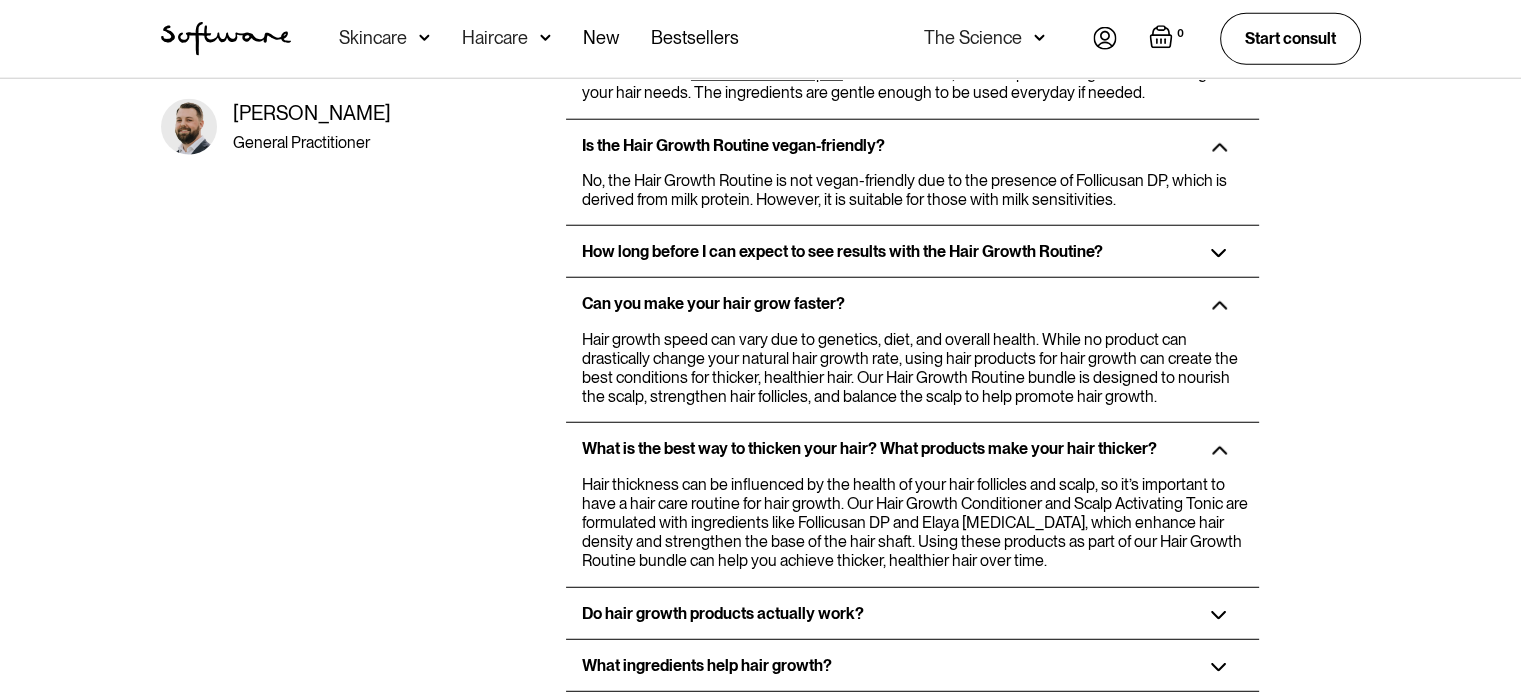 click on "What ingredients help hair growth?" at bounding box center (707, 665) 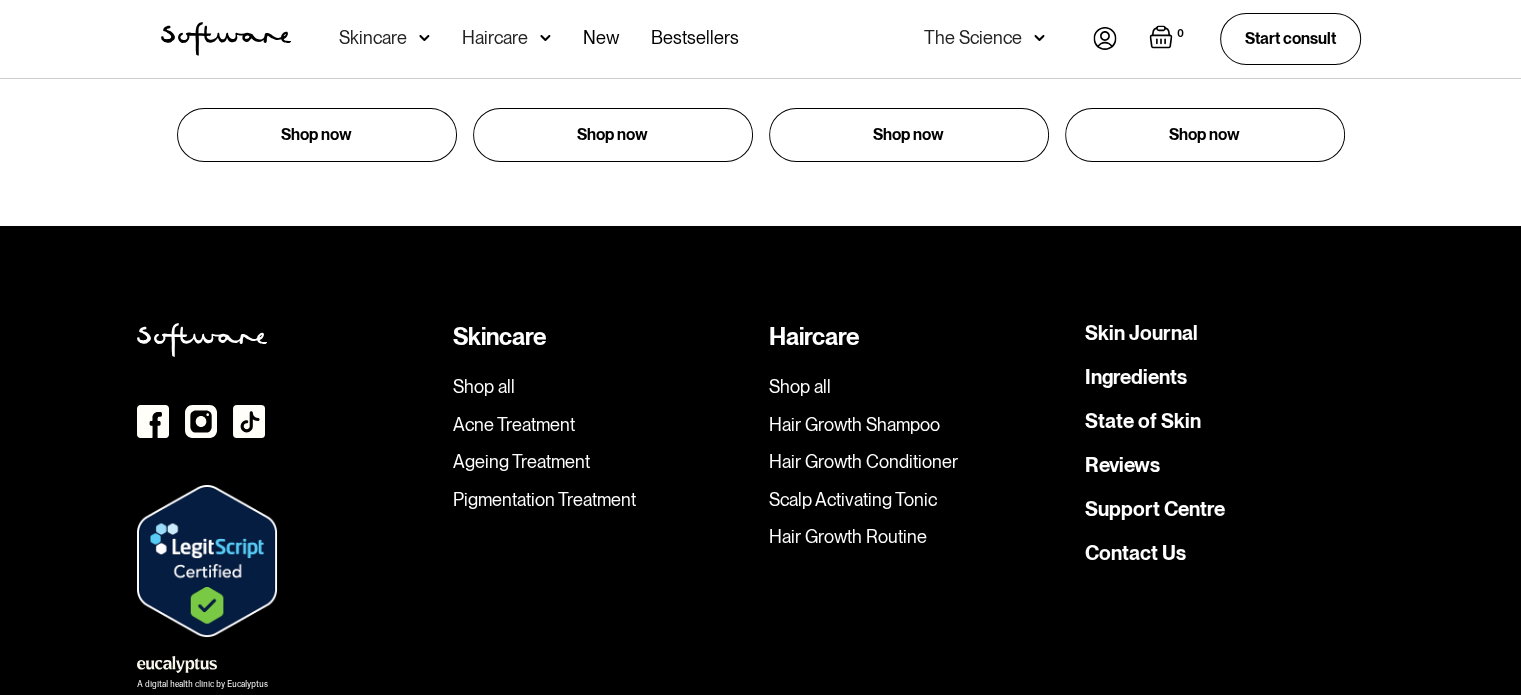 scroll, scrollTop: 7226, scrollLeft: 0, axis: vertical 